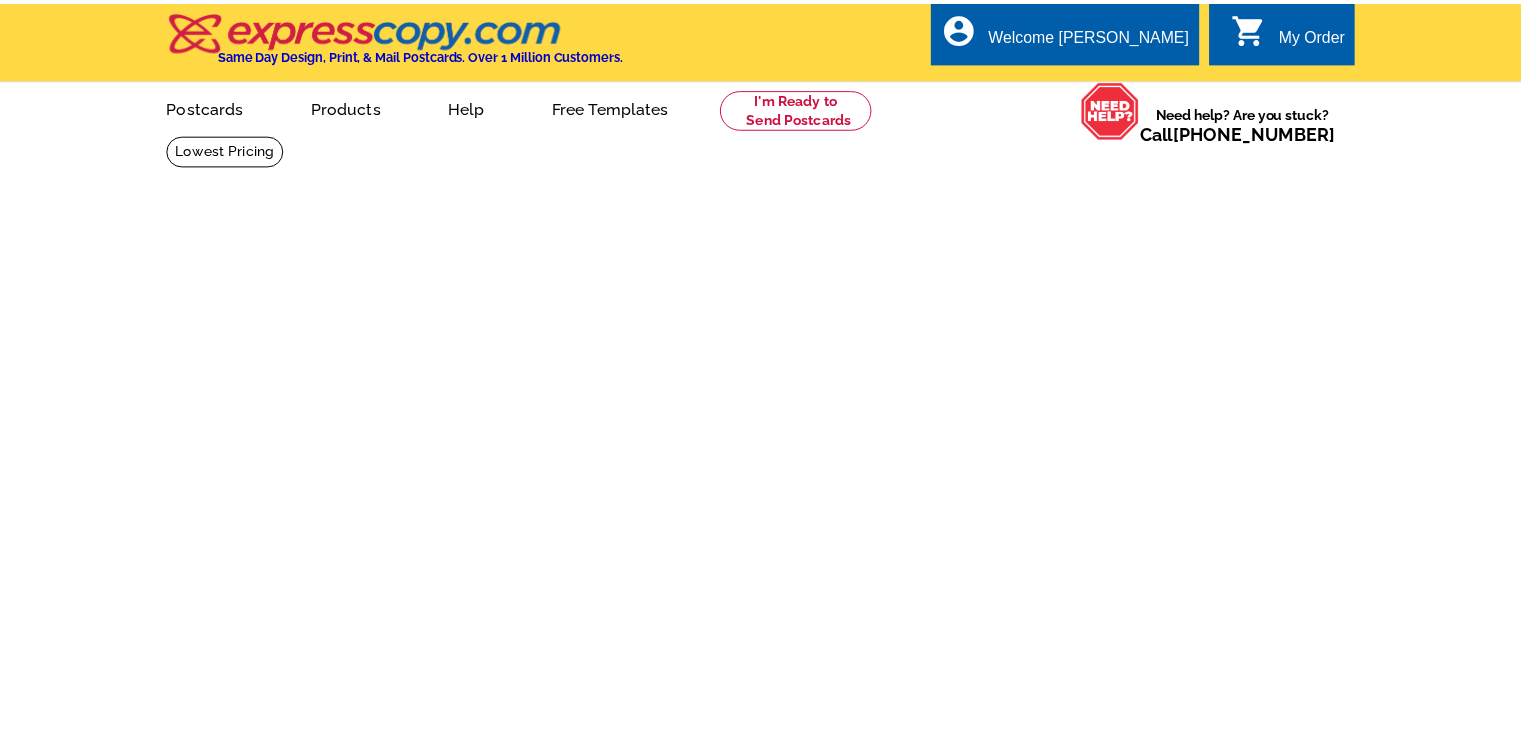 scroll, scrollTop: 0, scrollLeft: 0, axis: both 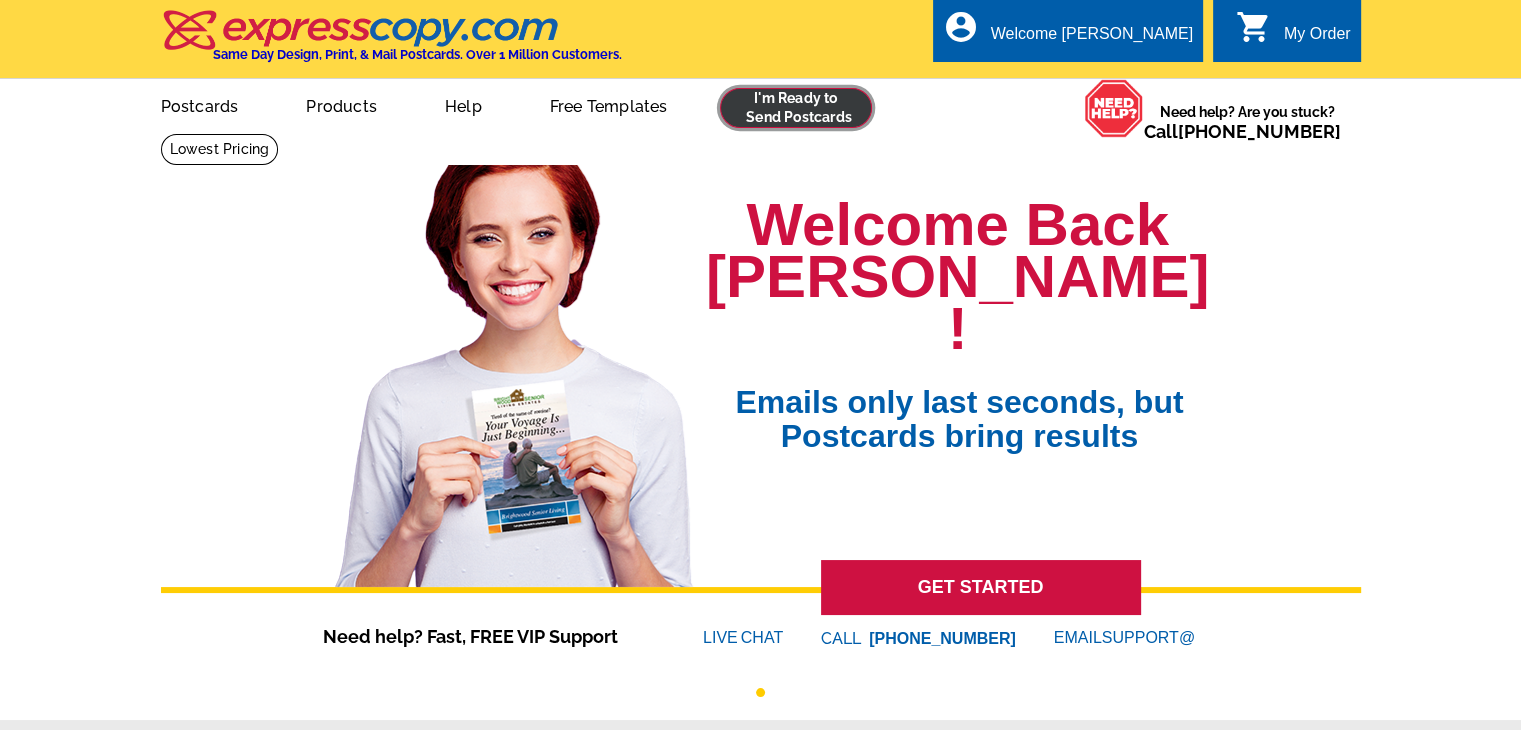 click at bounding box center [796, 108] 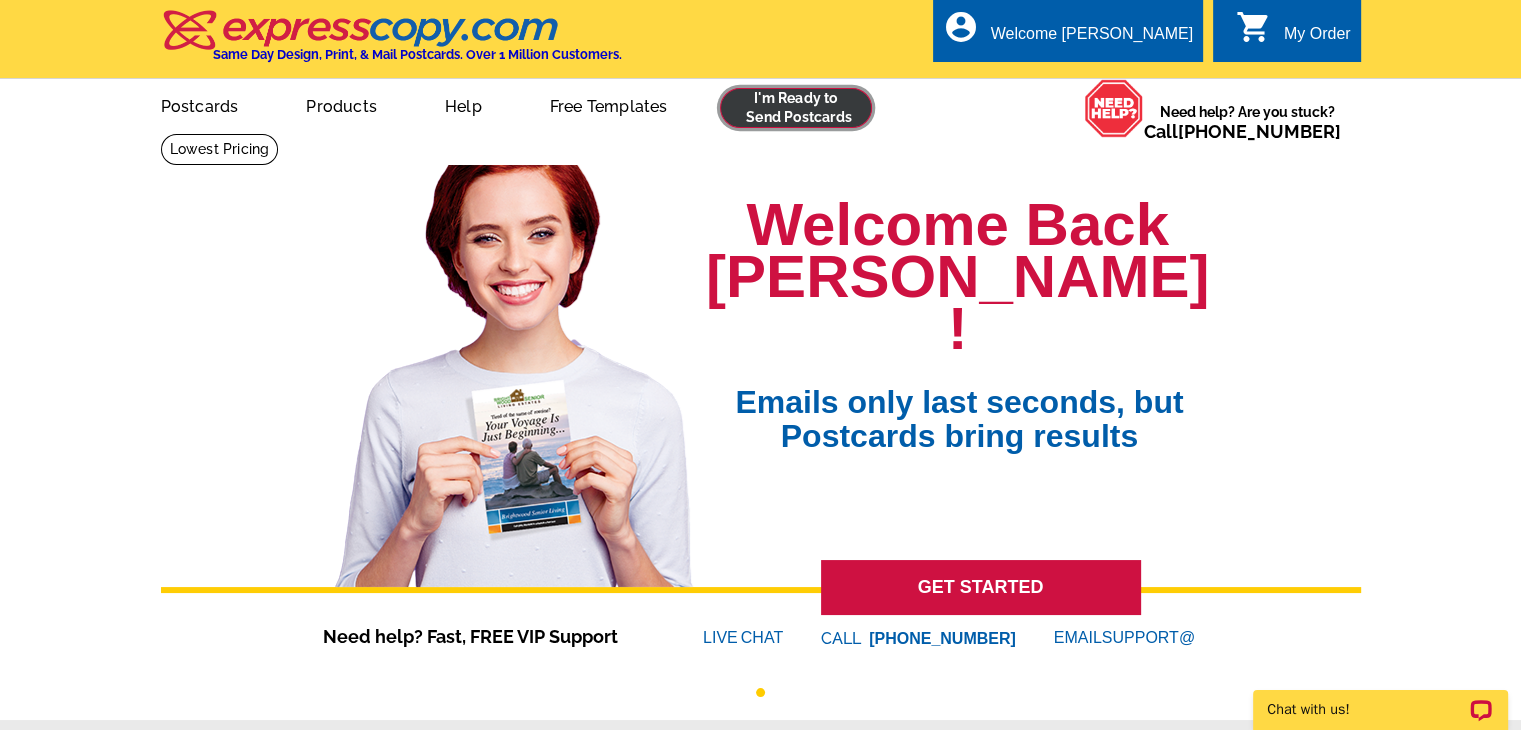 scroll, scrollTop: 0, scrollLeft: 0, axis: both 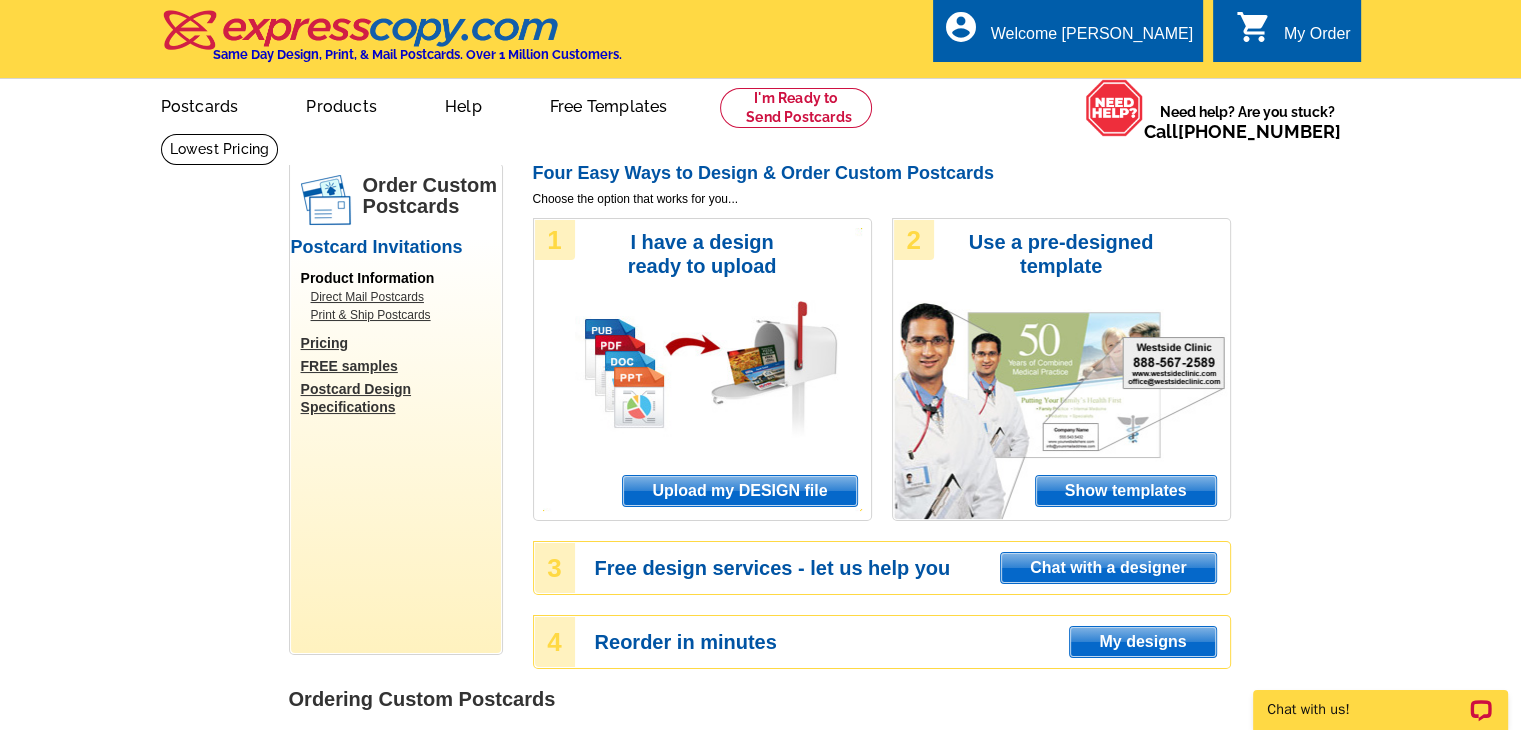 click on "Upload my DESIGN file" at bounding box center (739, 491) 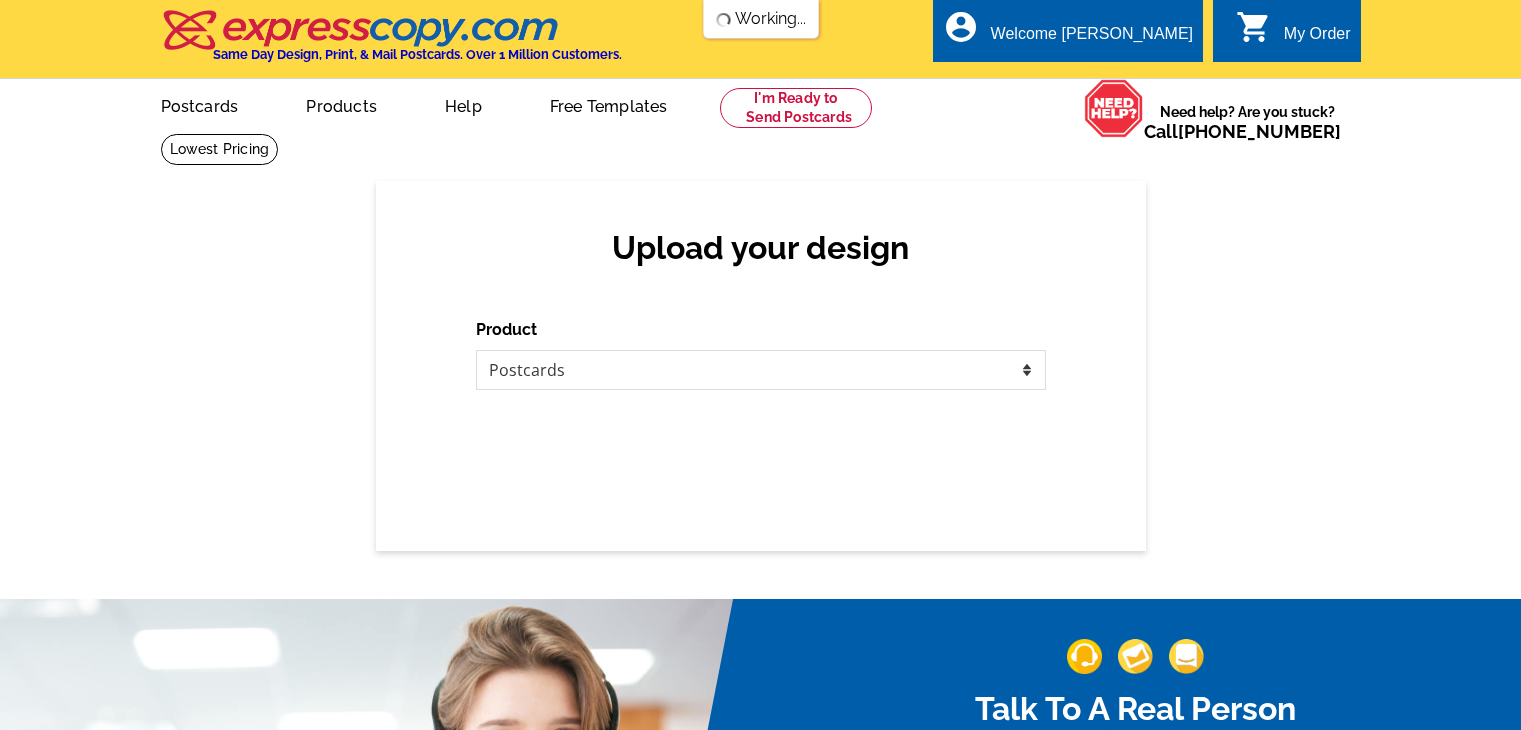 scroll, scrollTop: 0, scrollLeft: 0, axis: both 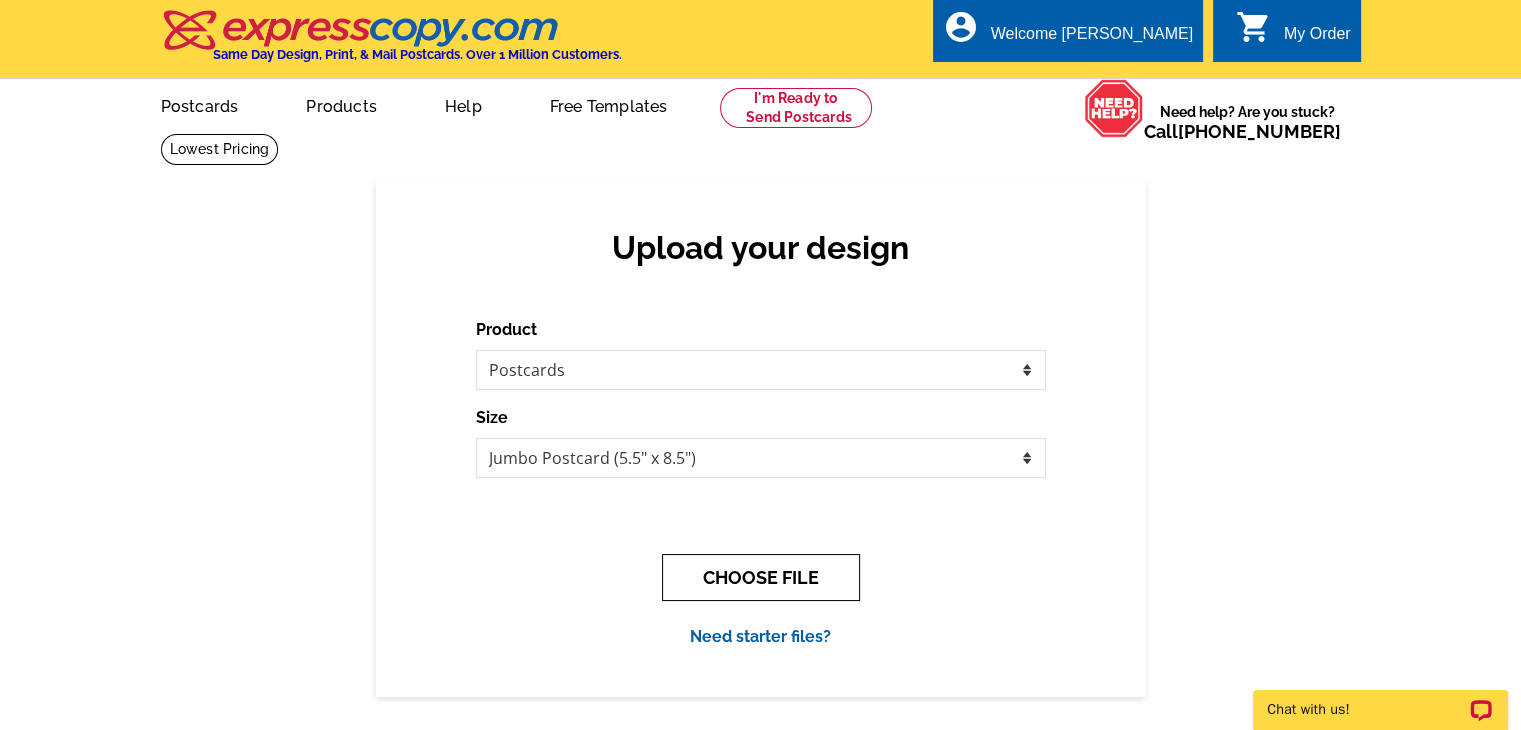 click on "CHOOSE FILE" at bounding box center (761, 577) 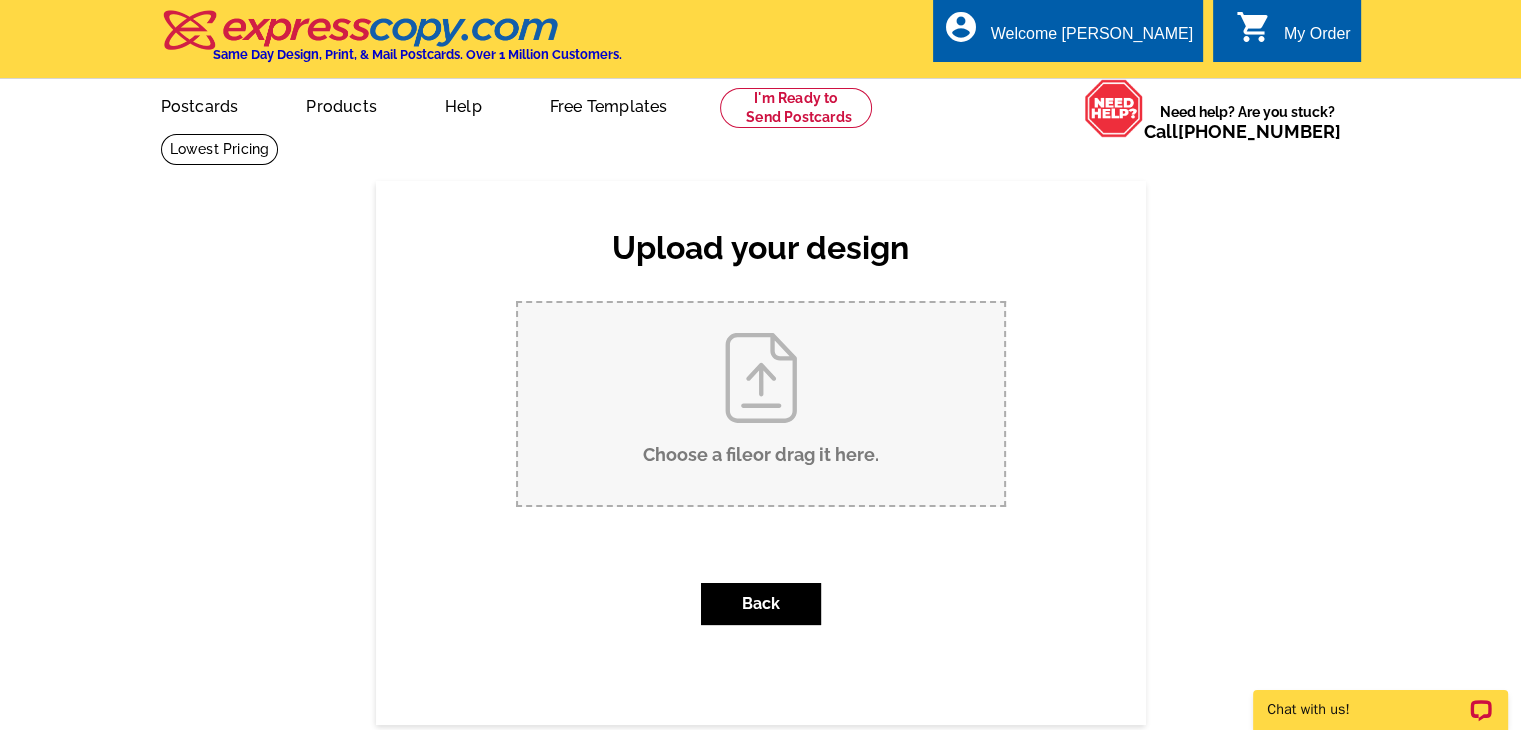 click on "Choose a file  or drag it here ." at bounding box center [761, 404] 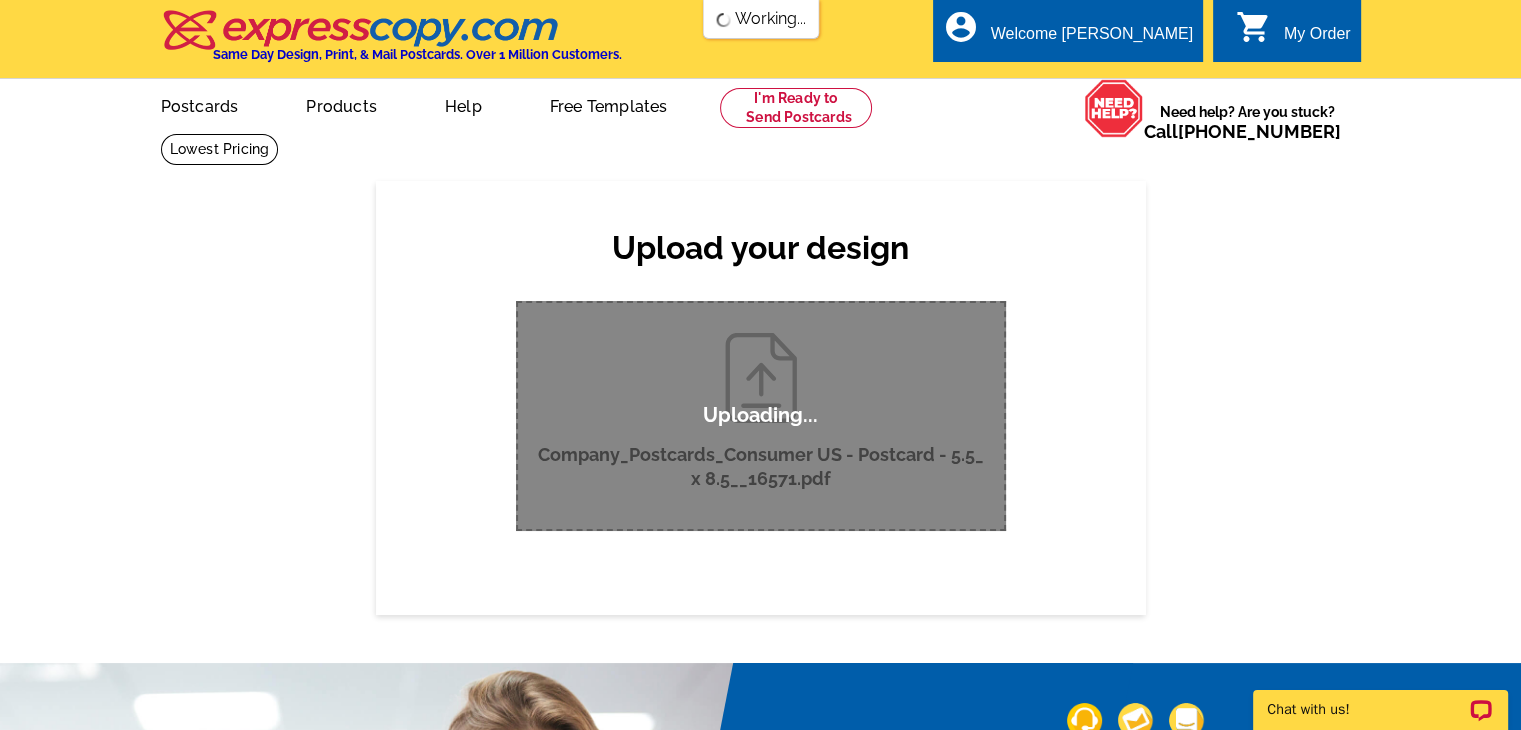 scroll, scrollTop: 0, scrollLeft: 0, axis: both 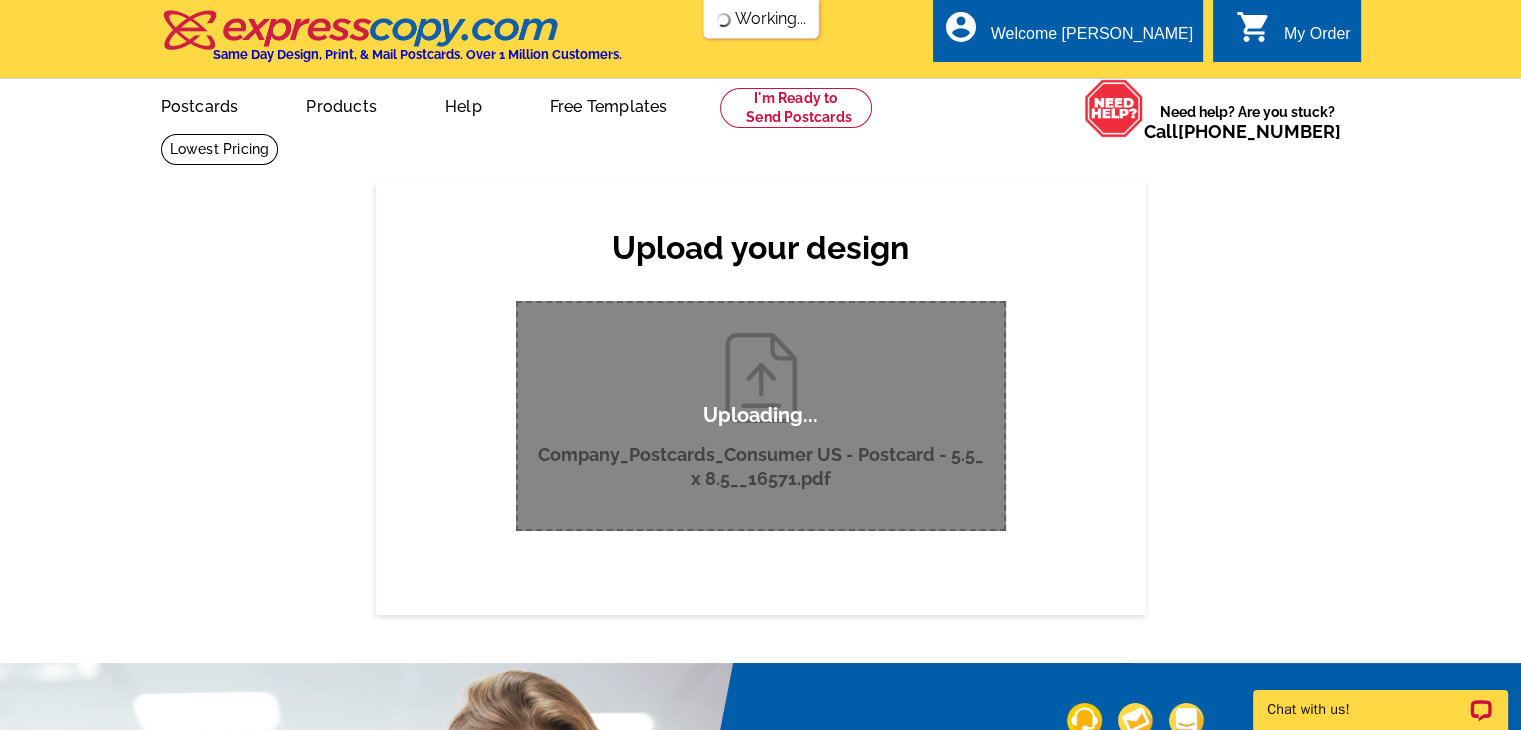 type 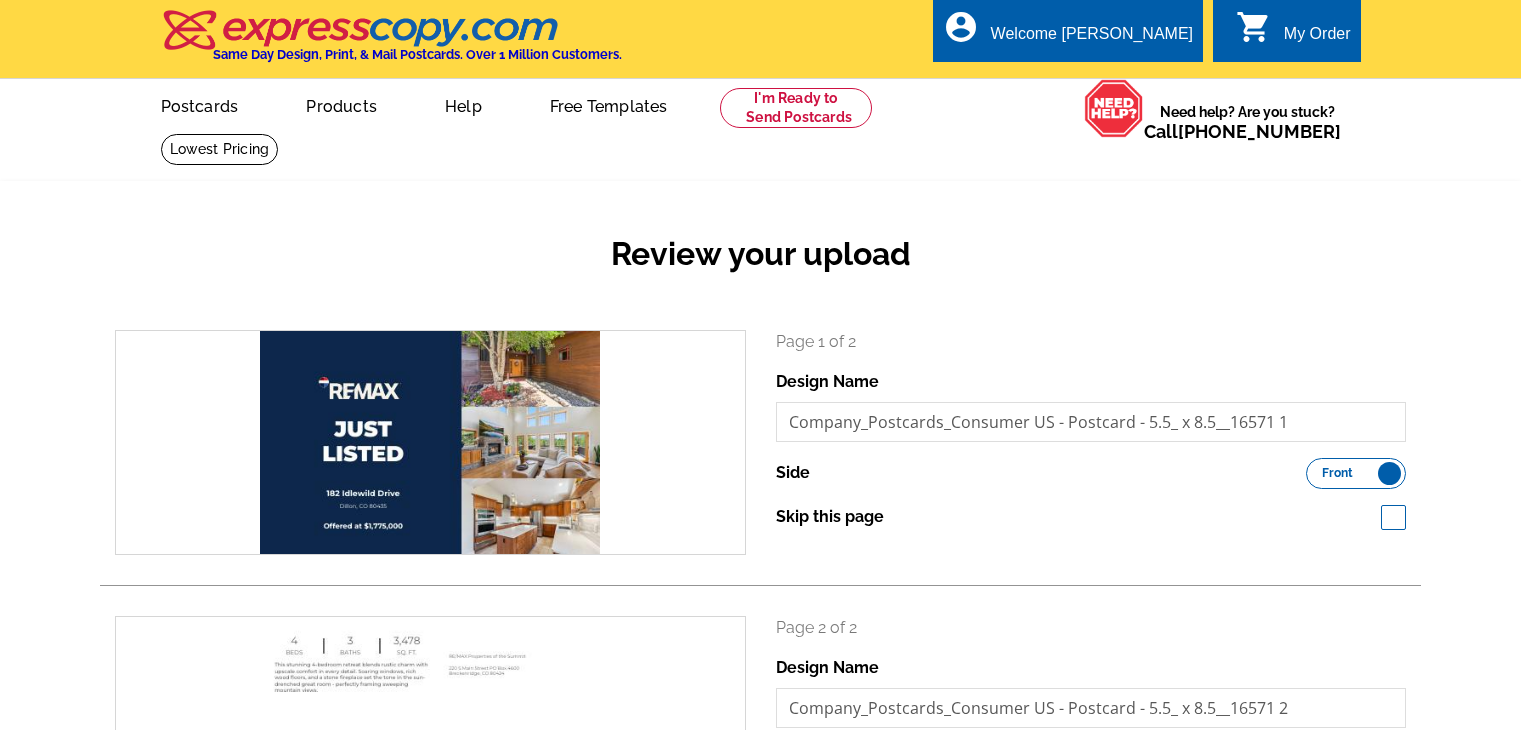 scroll, scrollTop: 0, scrollLeft: 0, axis: both 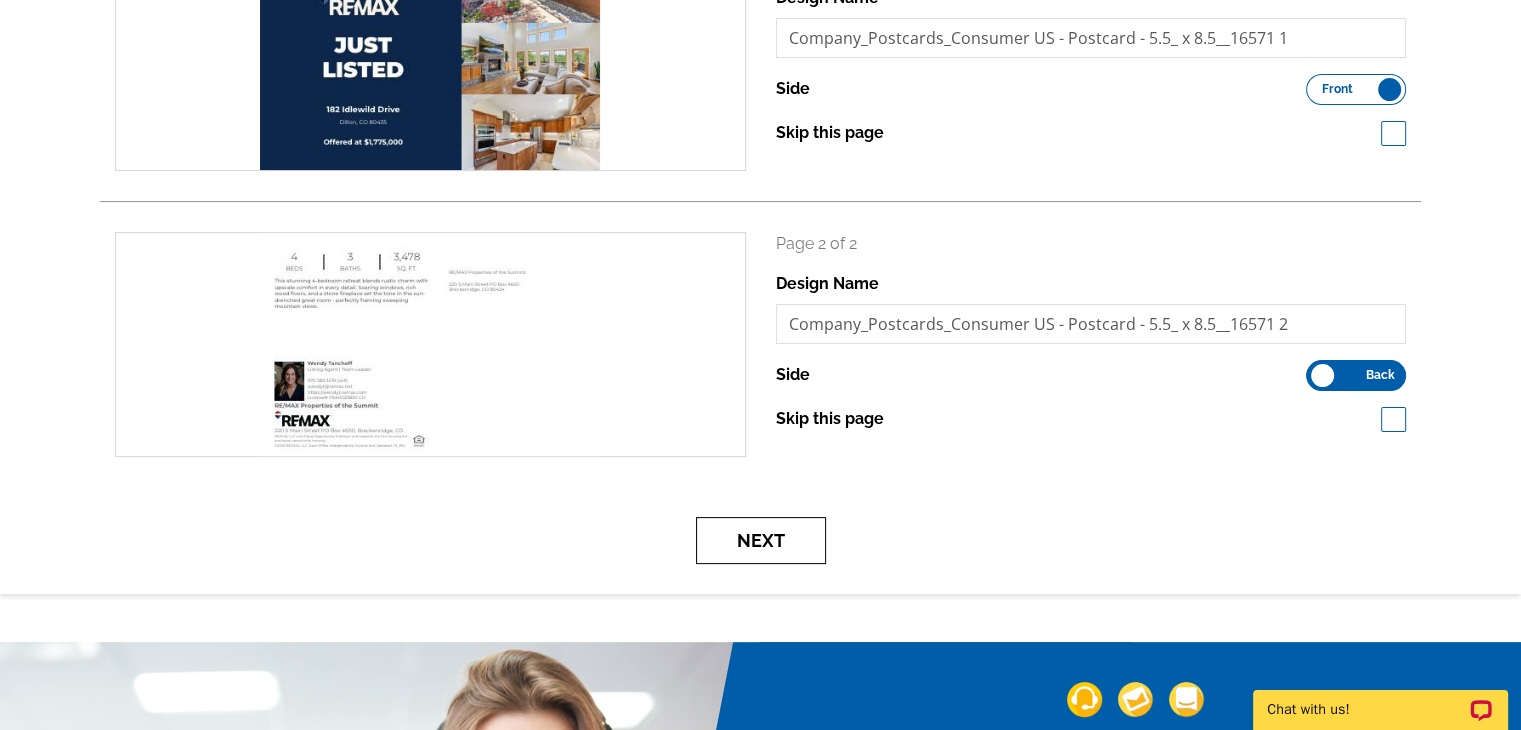 click on "Next" at bounding box center (761, 540) 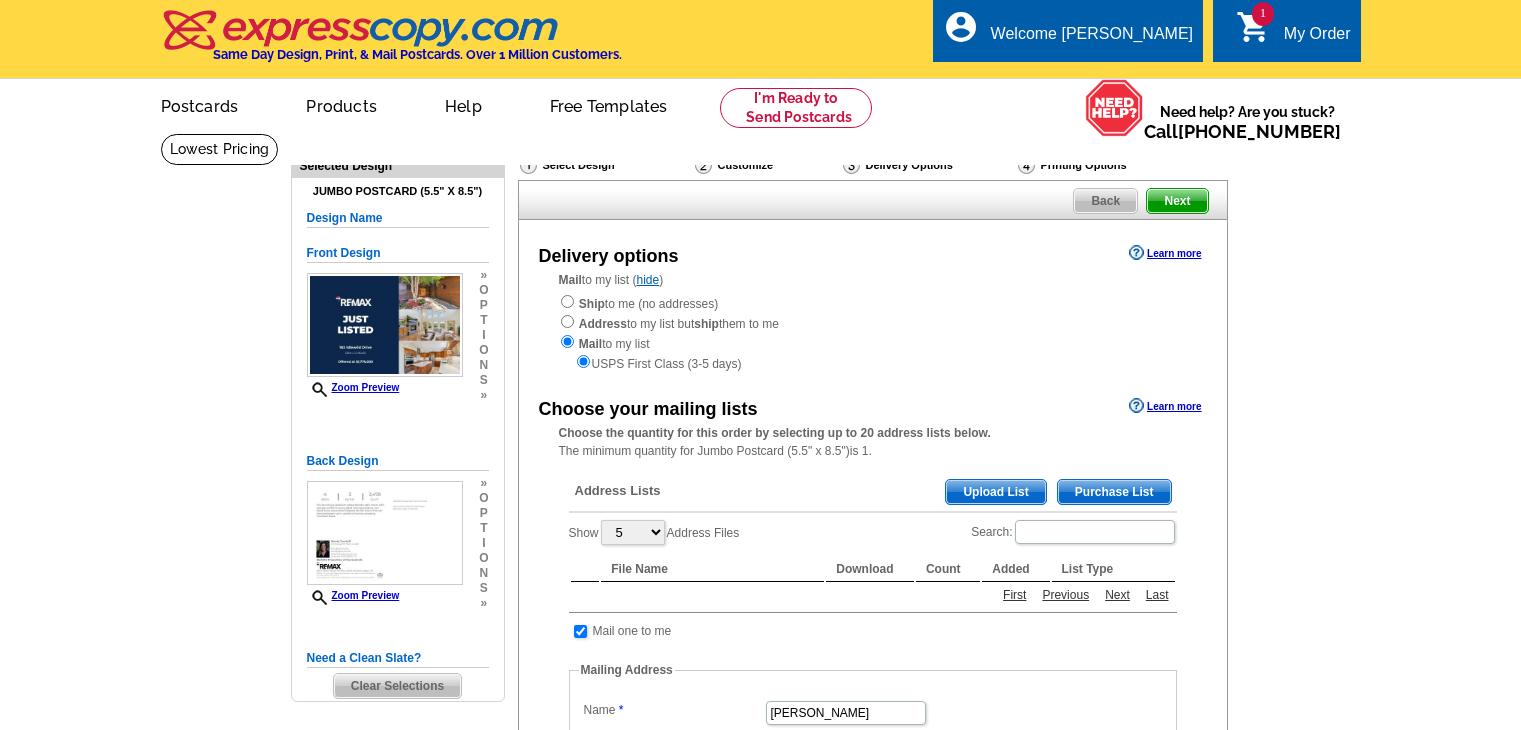 scroll, scrollTop: 0, scrollLeft: 0, axis: both 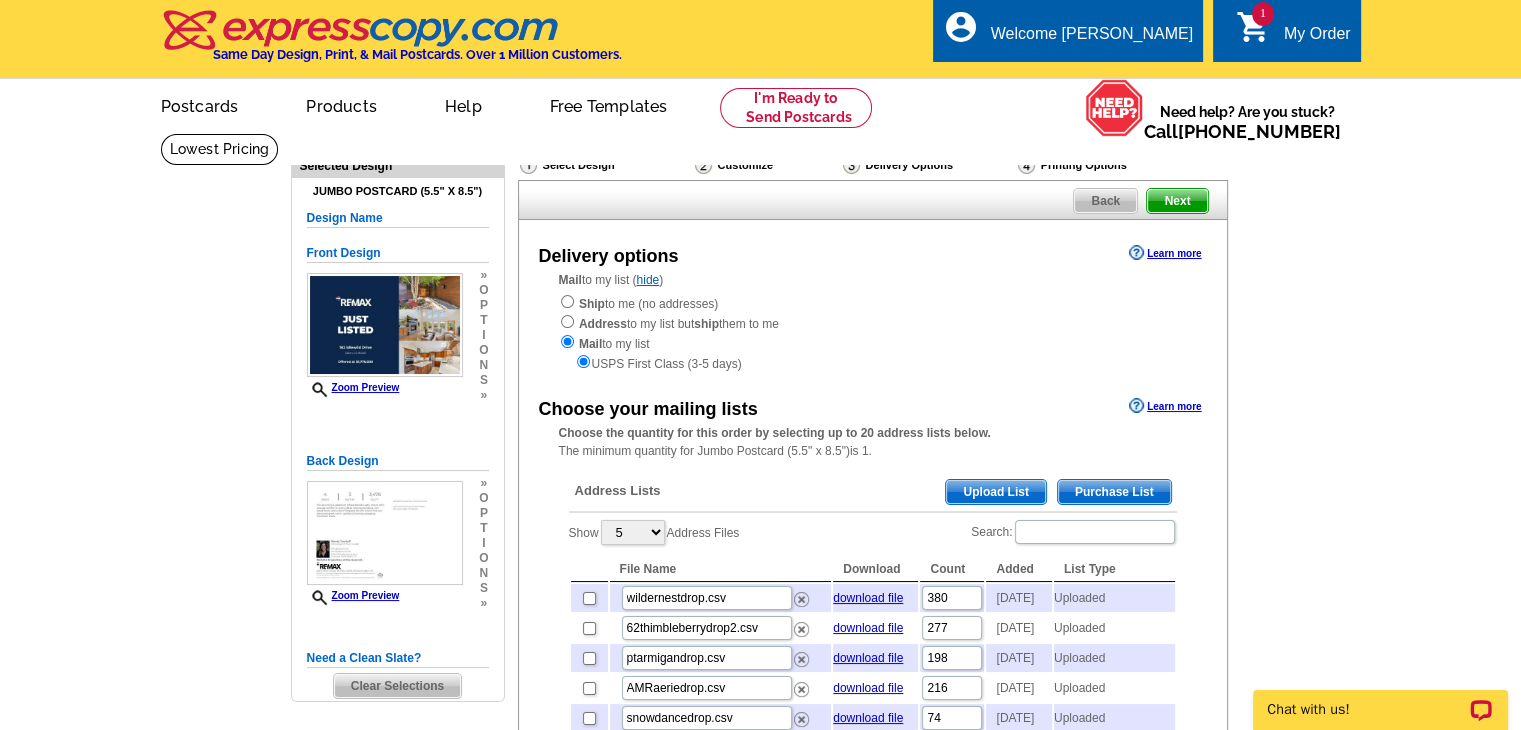 click on "Upload List" at bounding box center [995, 492] 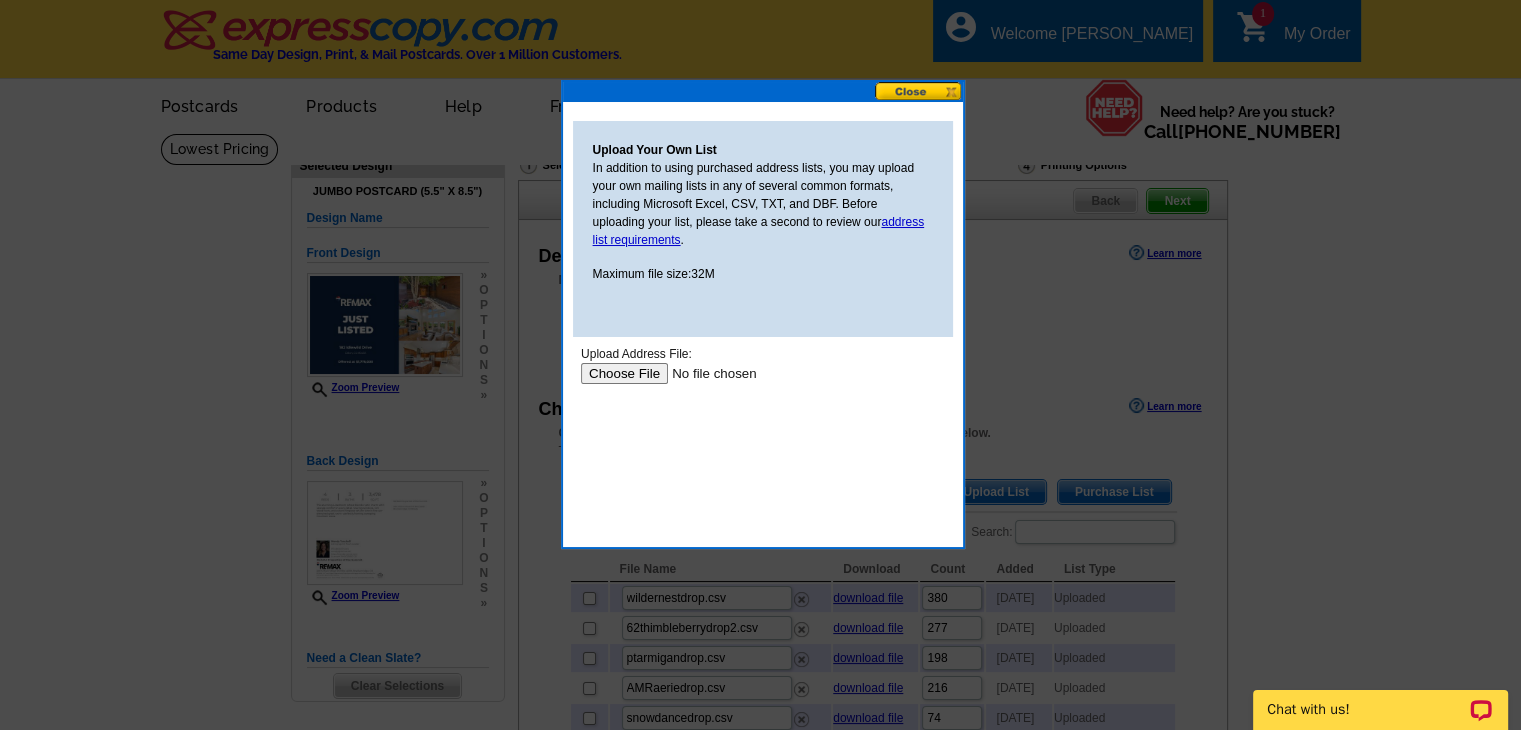 scroll, scrollTop: 0, scrollLeft: 0, axis: both 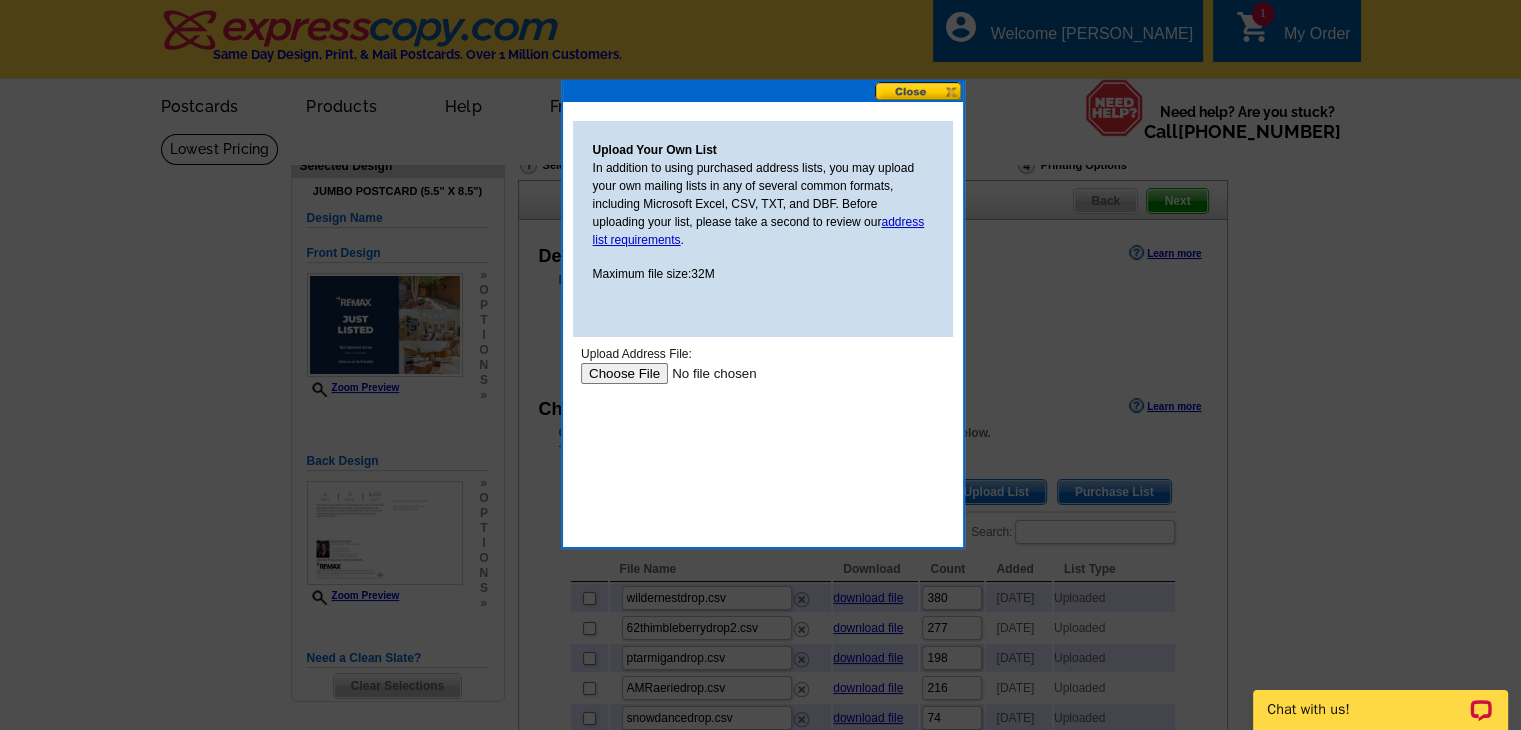 click at bounding box center (706, 373) 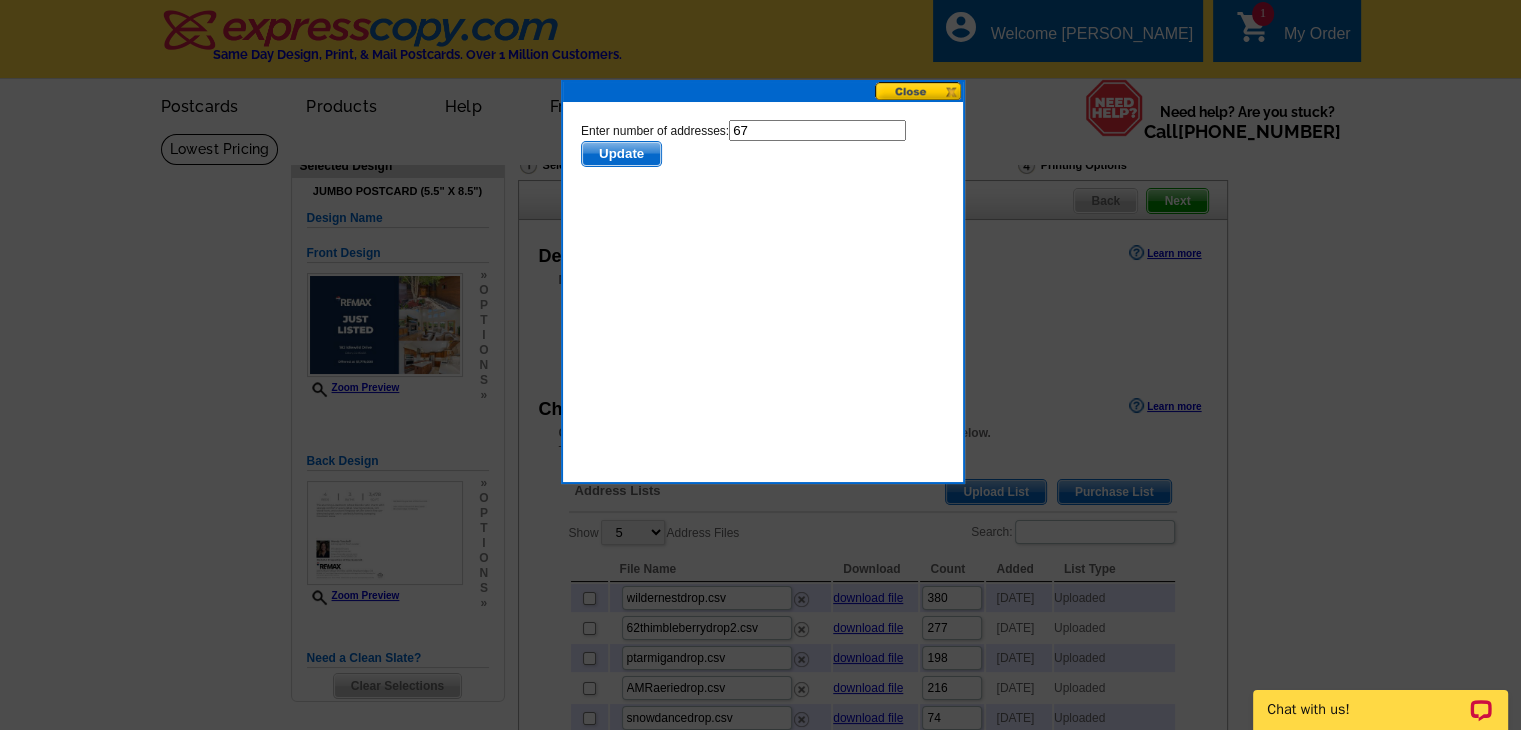 scroll, scrollTop: 0, scrollLeft: 0, axis: both 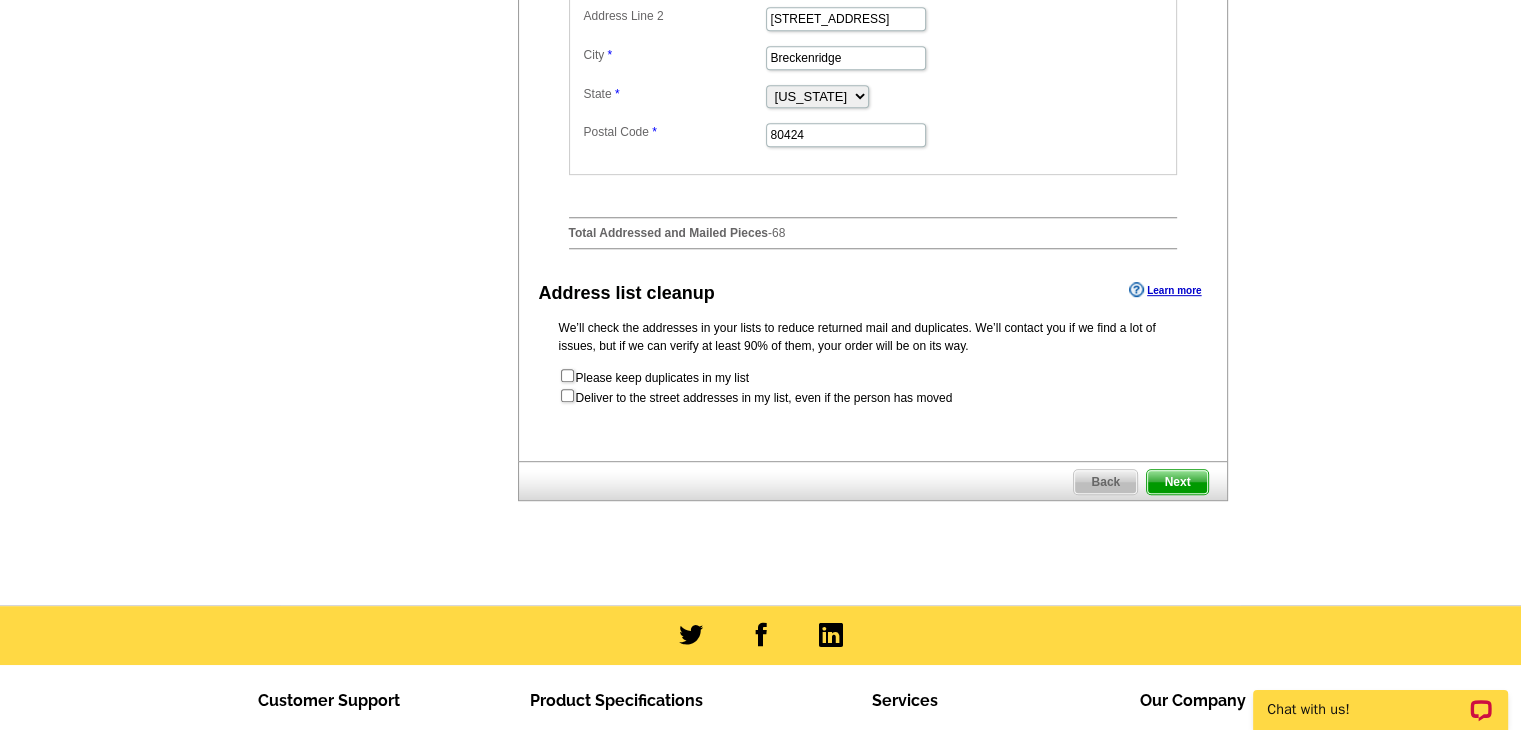 click on "Next" at bounding box center [1177, 482] 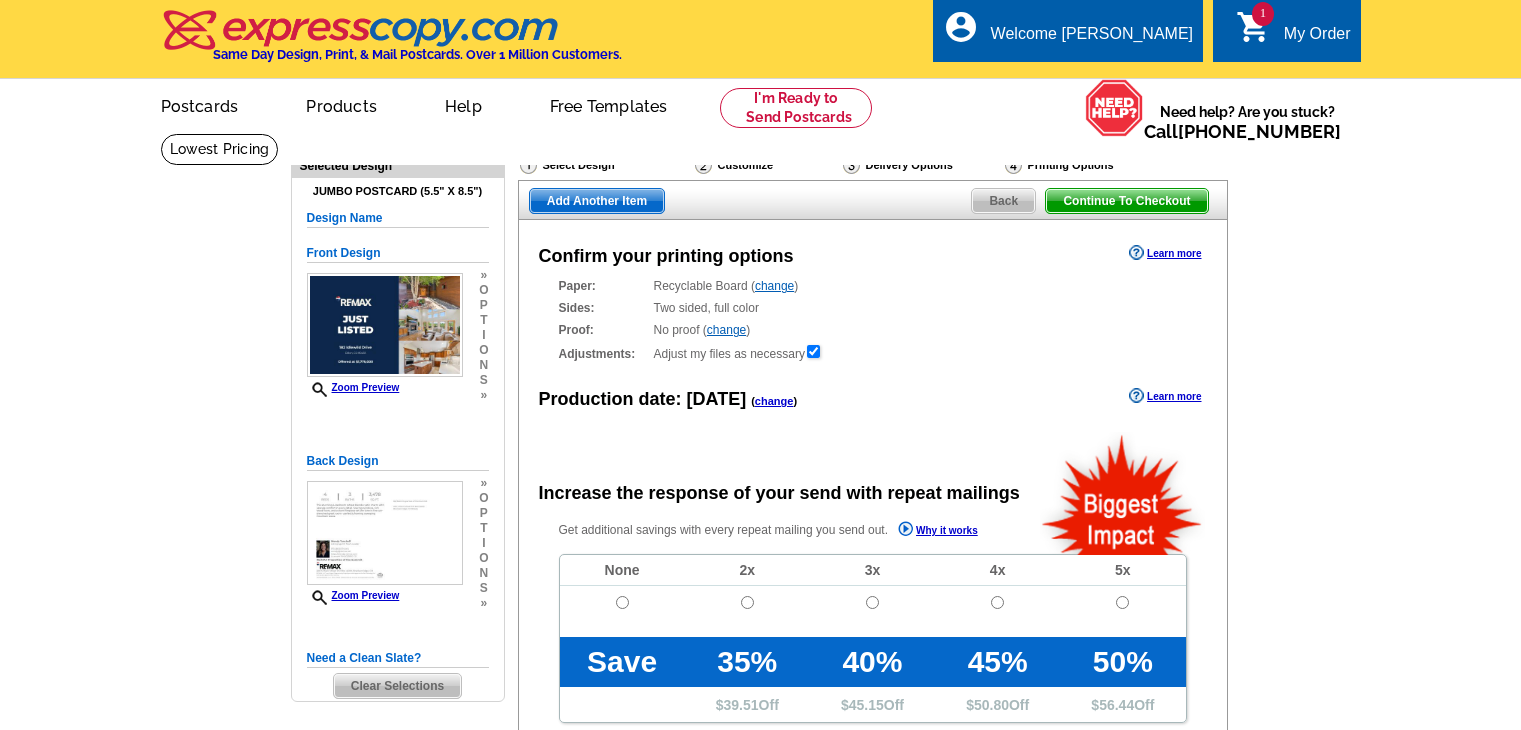 scroll, scrollTop: 0, scrollLeft: 0, axis: both 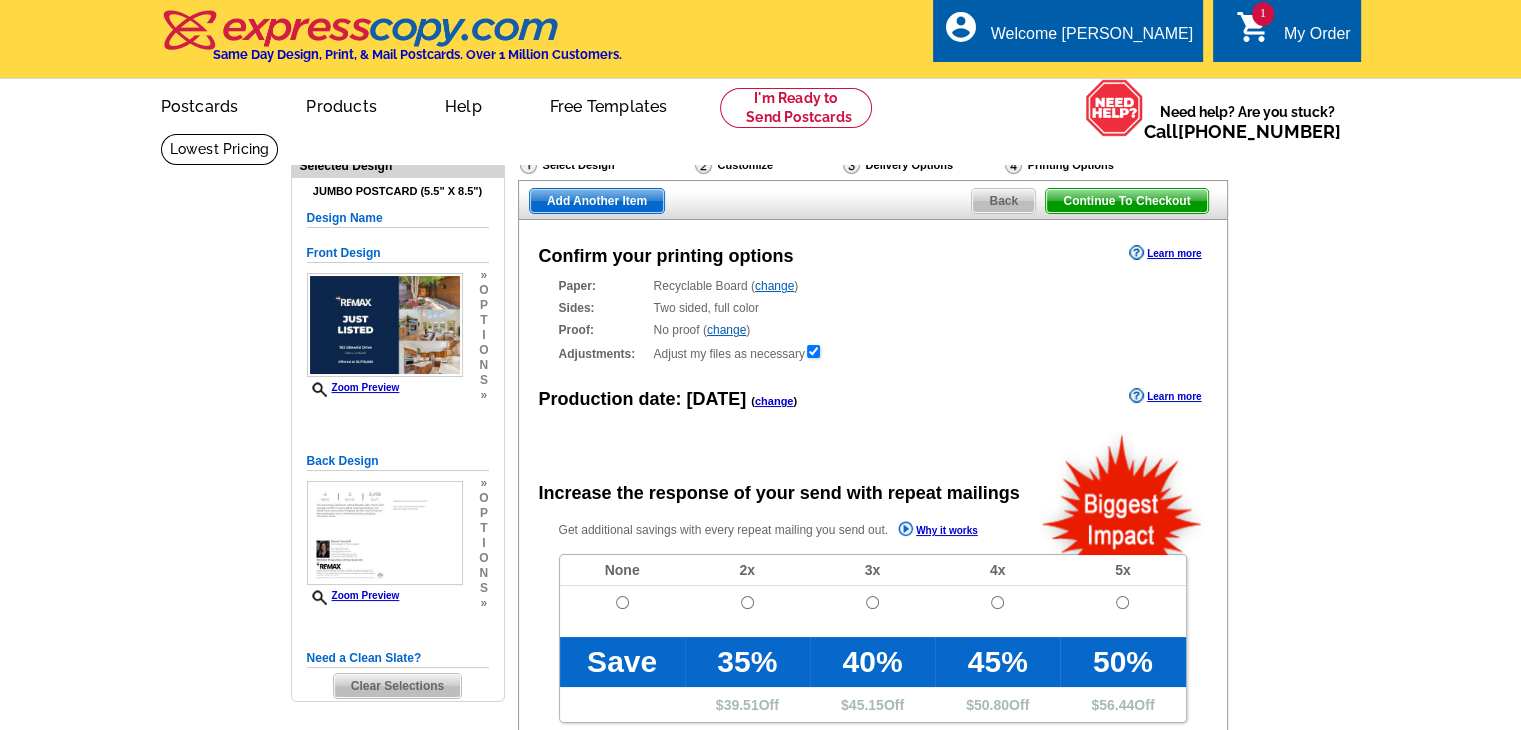 radio on "false" 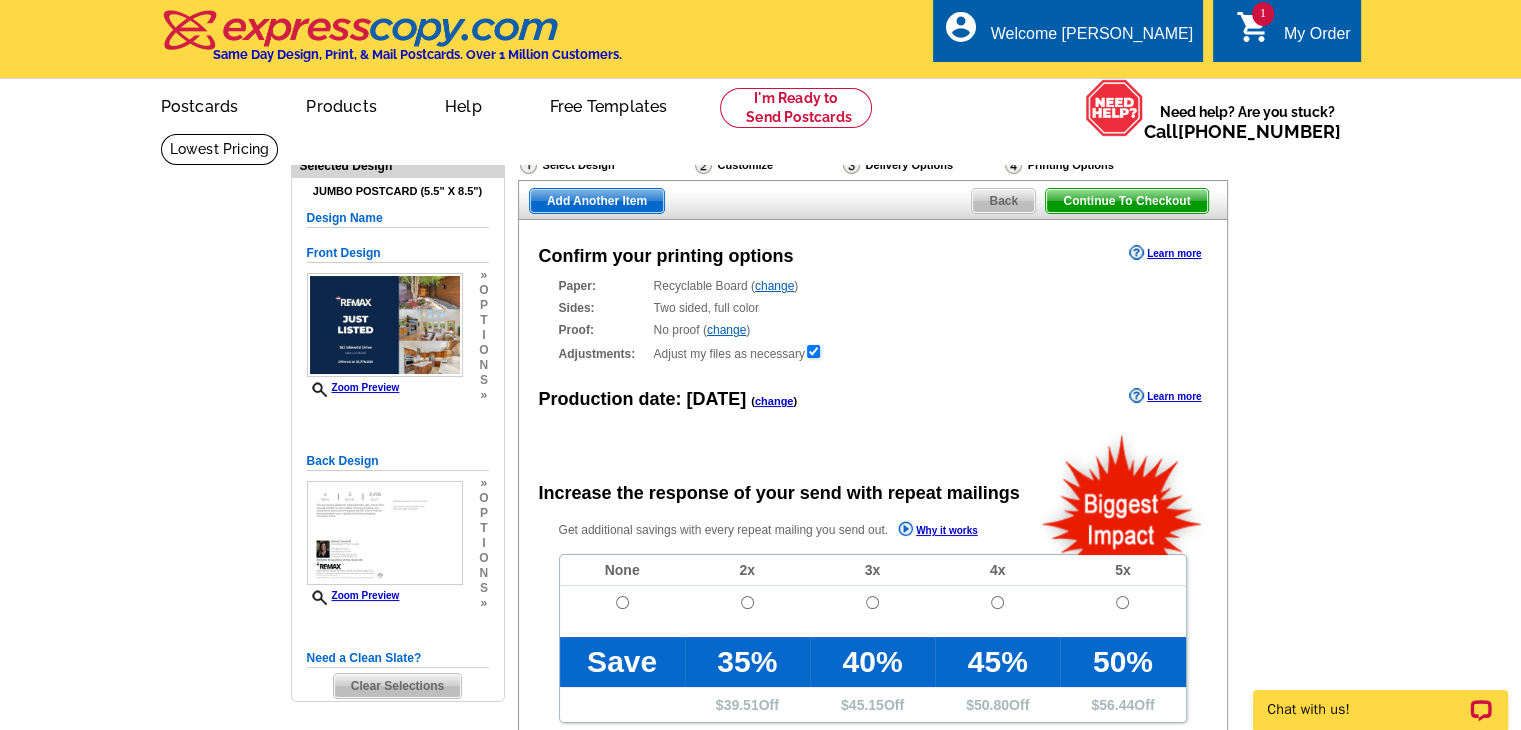 scroll, scrollTop: 0, scrollLeft: 0, axis: both 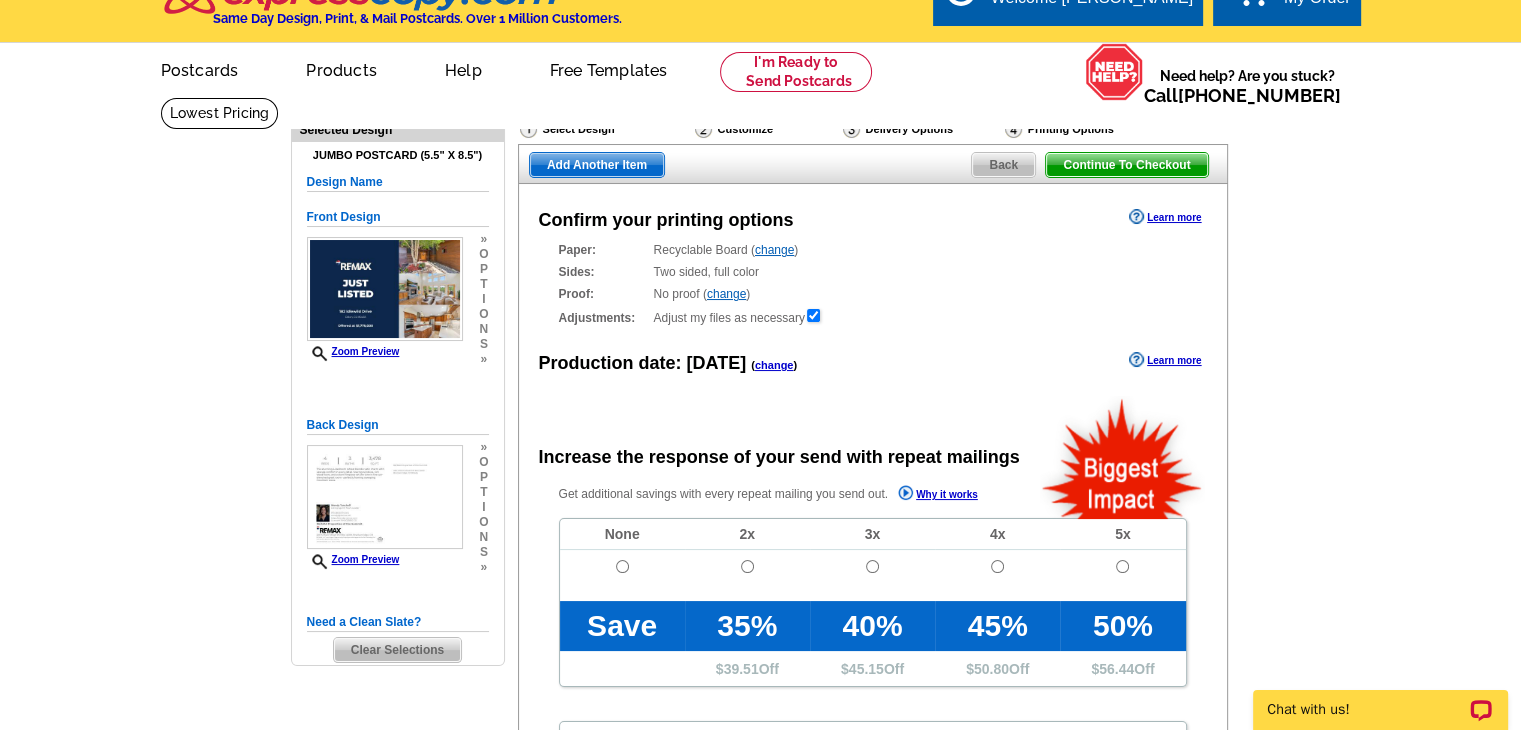 click on "Need Help? call 800-260-5887,  chat  with support, or have our designers make something custom just for you!
Got it, no need for the selection guide next time.
Show Results
Selected Design
Jumbo Postcard (5.5" x 8.5")
Design Name
Front Design
Zoom Preview
»
o
p
t
i
o
n
s
»
» o" at bounding box center [760, 640] 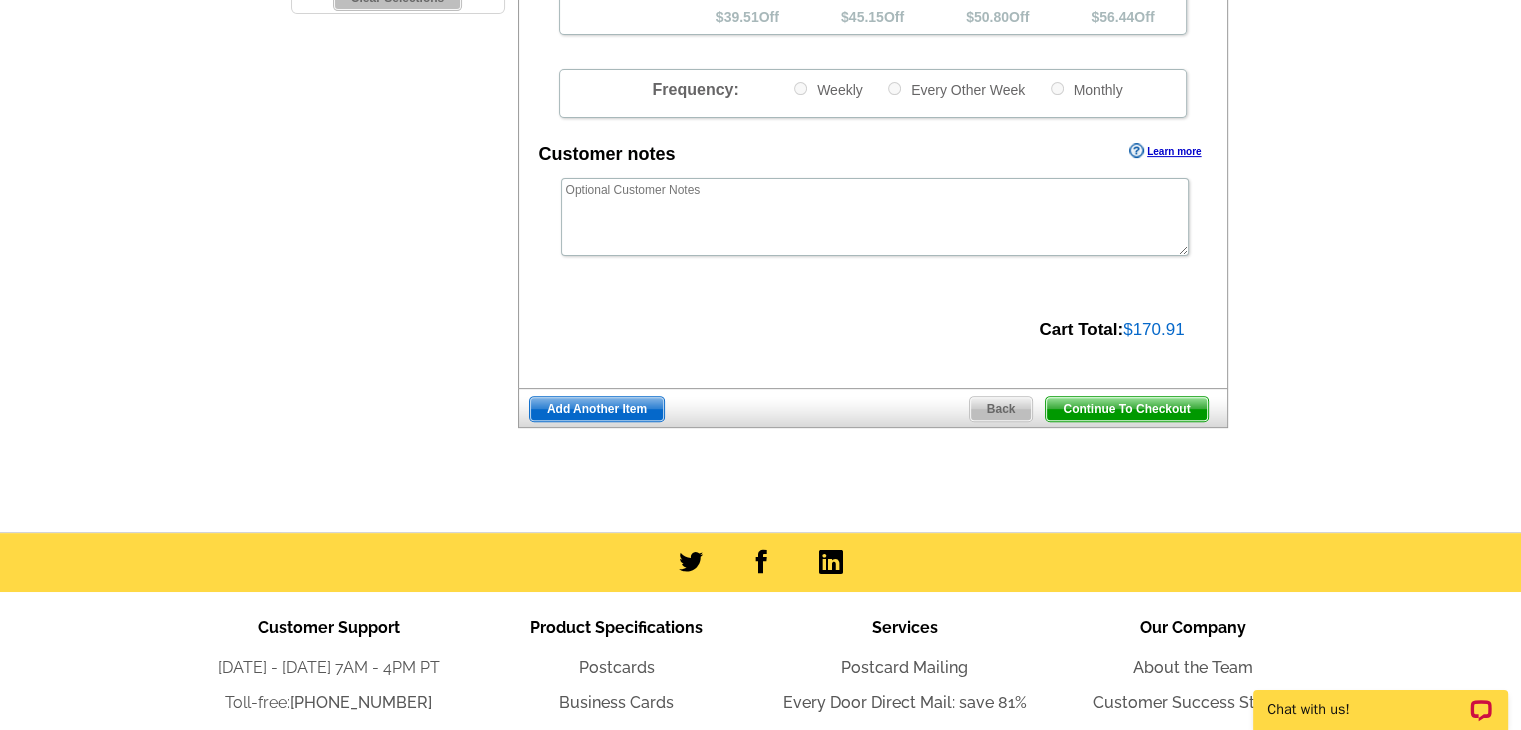 scroll, scrollTop: 695, scrollLeft: 0, axis: vertical 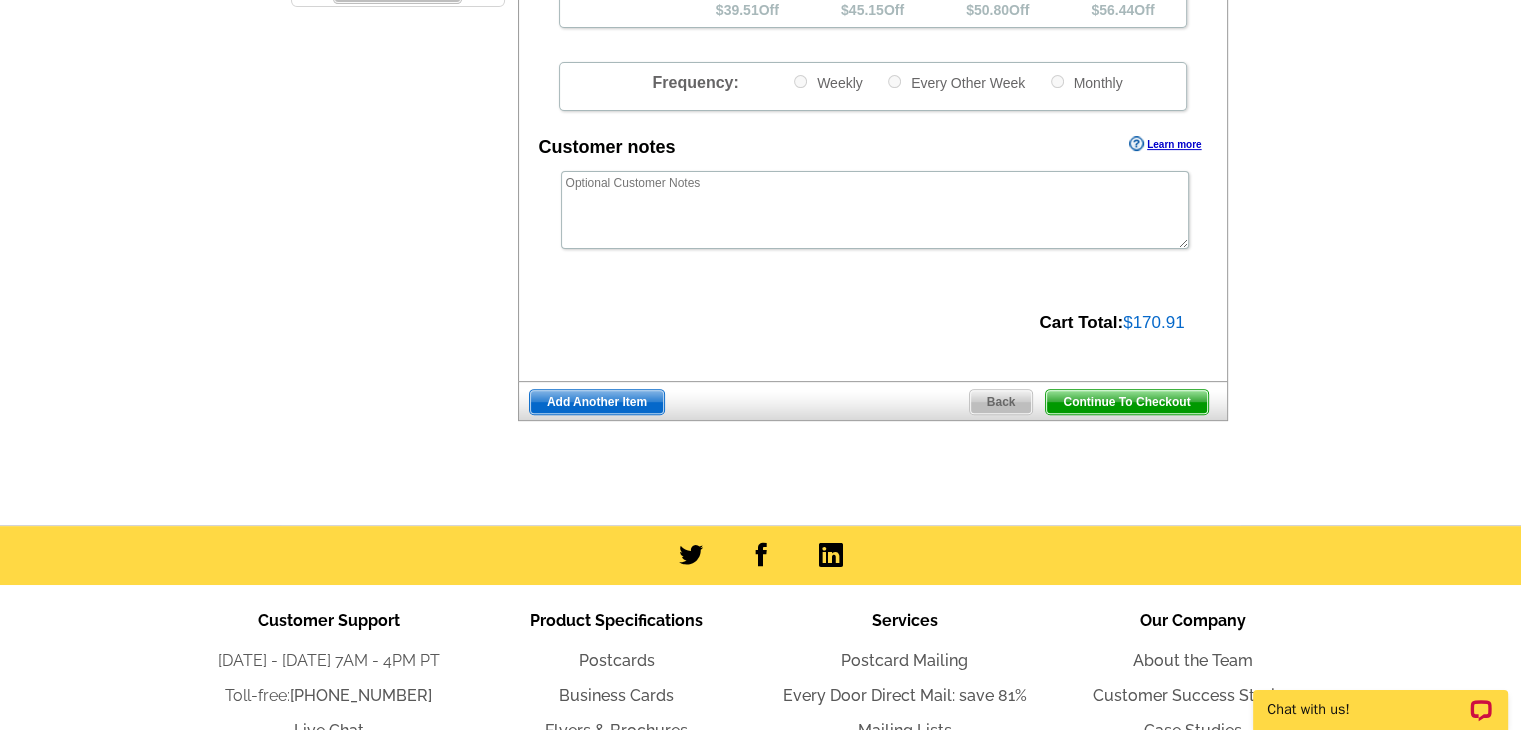 click on "Continue To Checkout" at bounding box center [1126, 402] 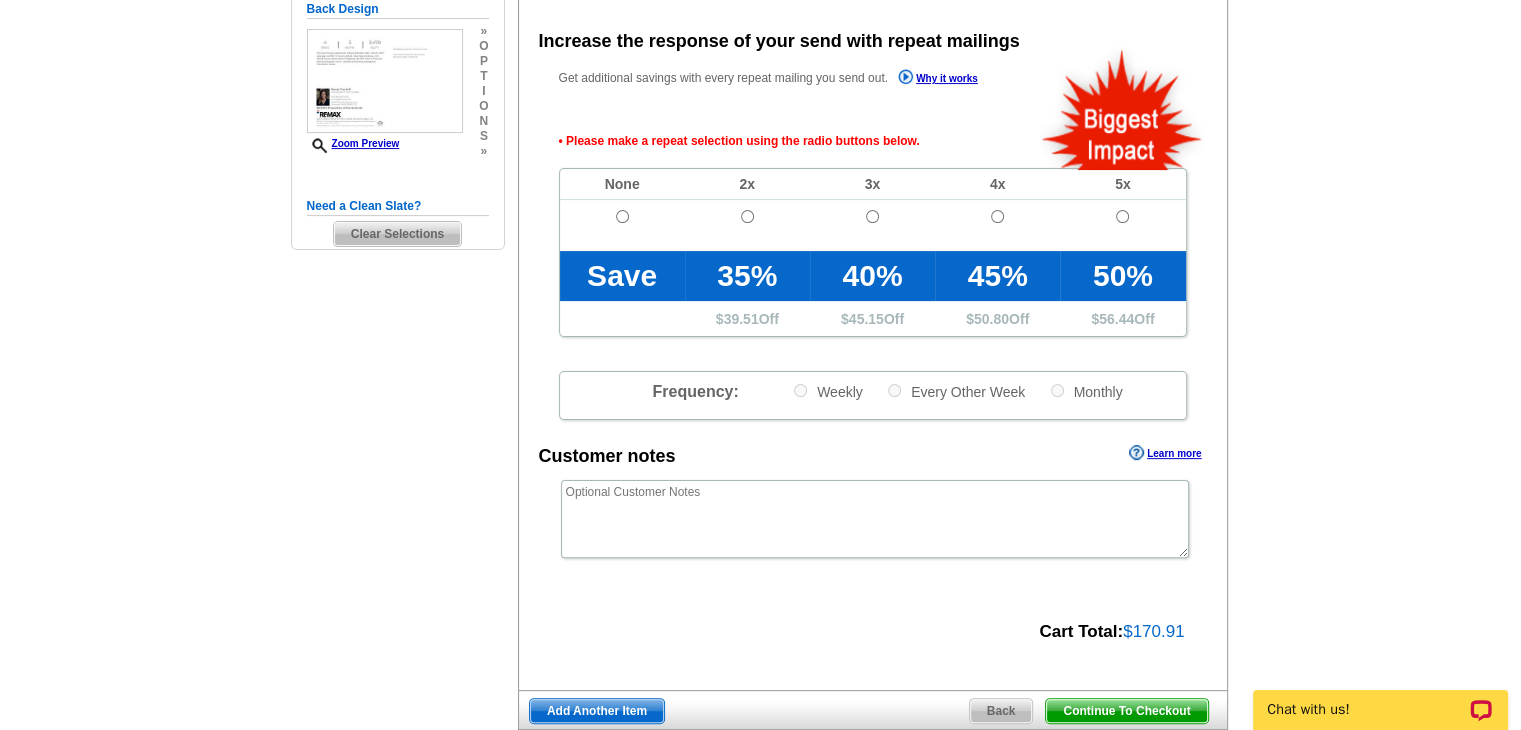 scroll, scrollTop: 448, scrollLeft: 0, axis: vertical 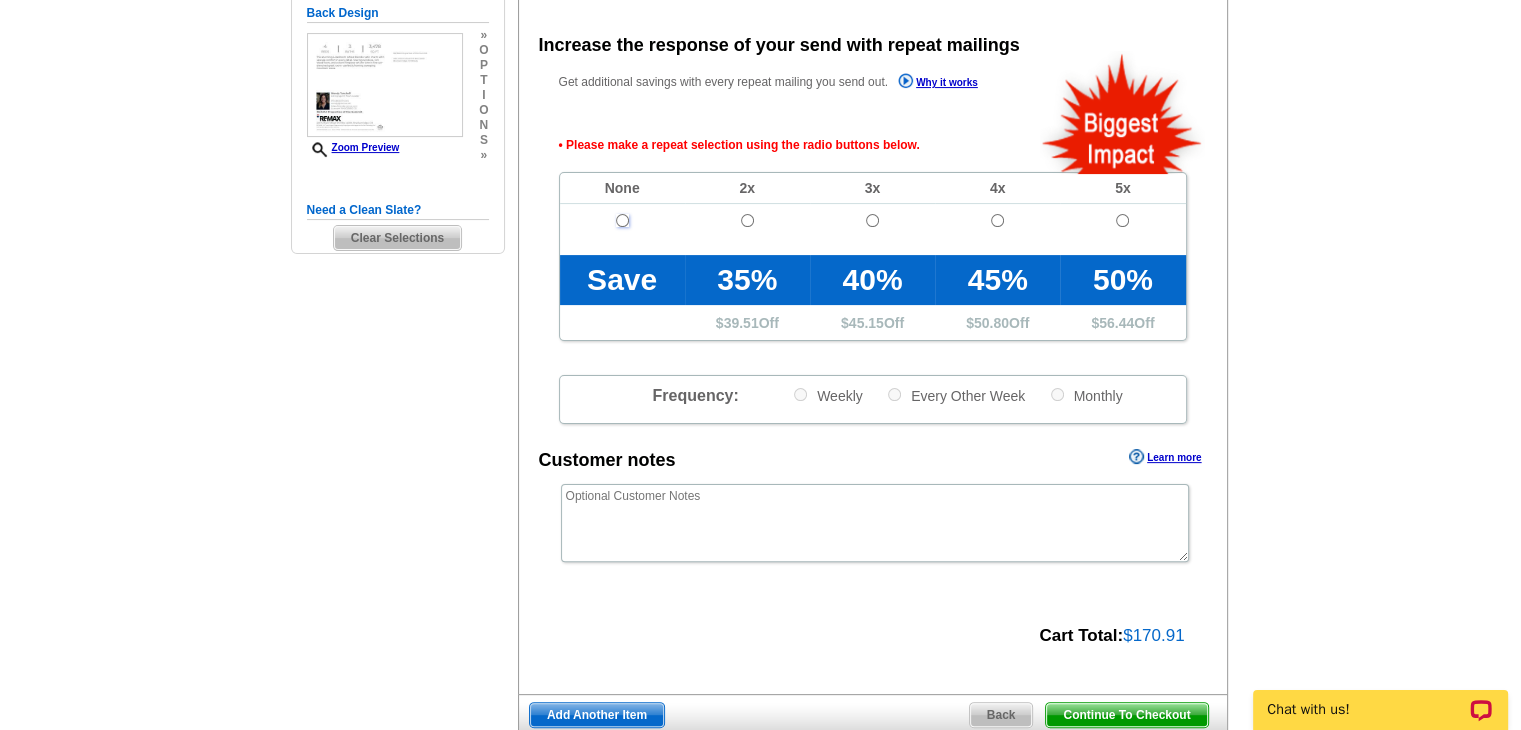 click at bounding box center (622, 220) 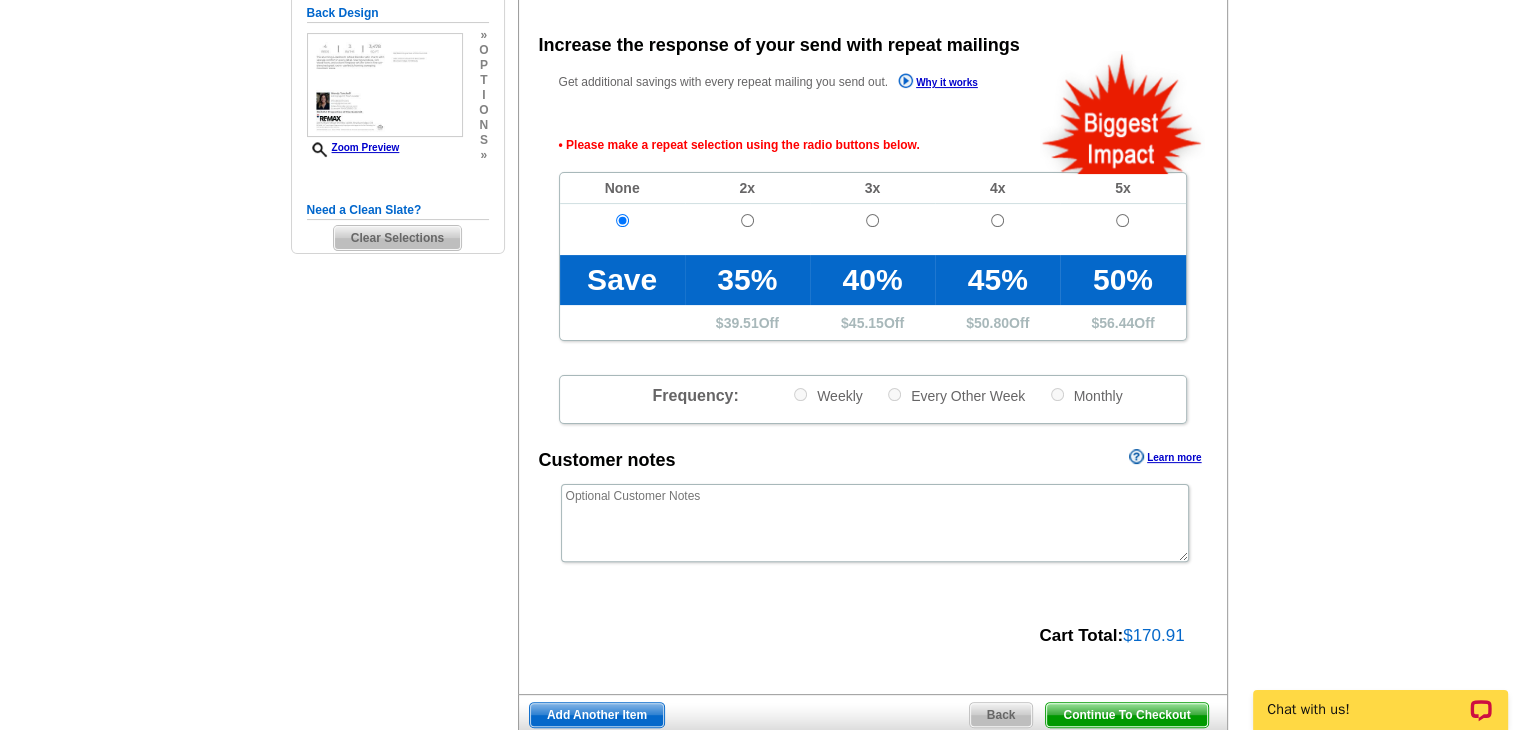 click on "Continue To Checkout" at bounding box center [1126, 715] 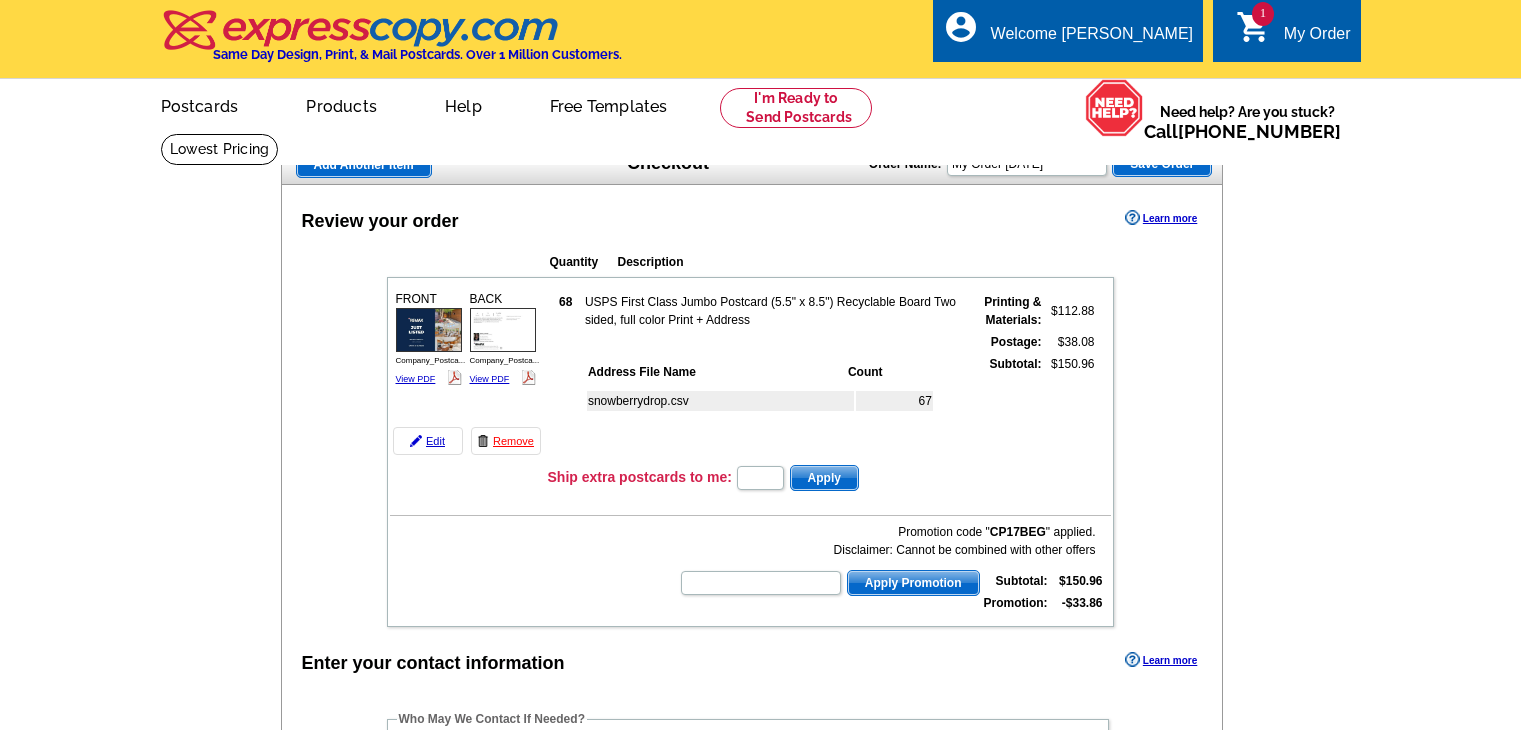 scroll, scrollTop: 0, scrollLeft: 0, axis: both 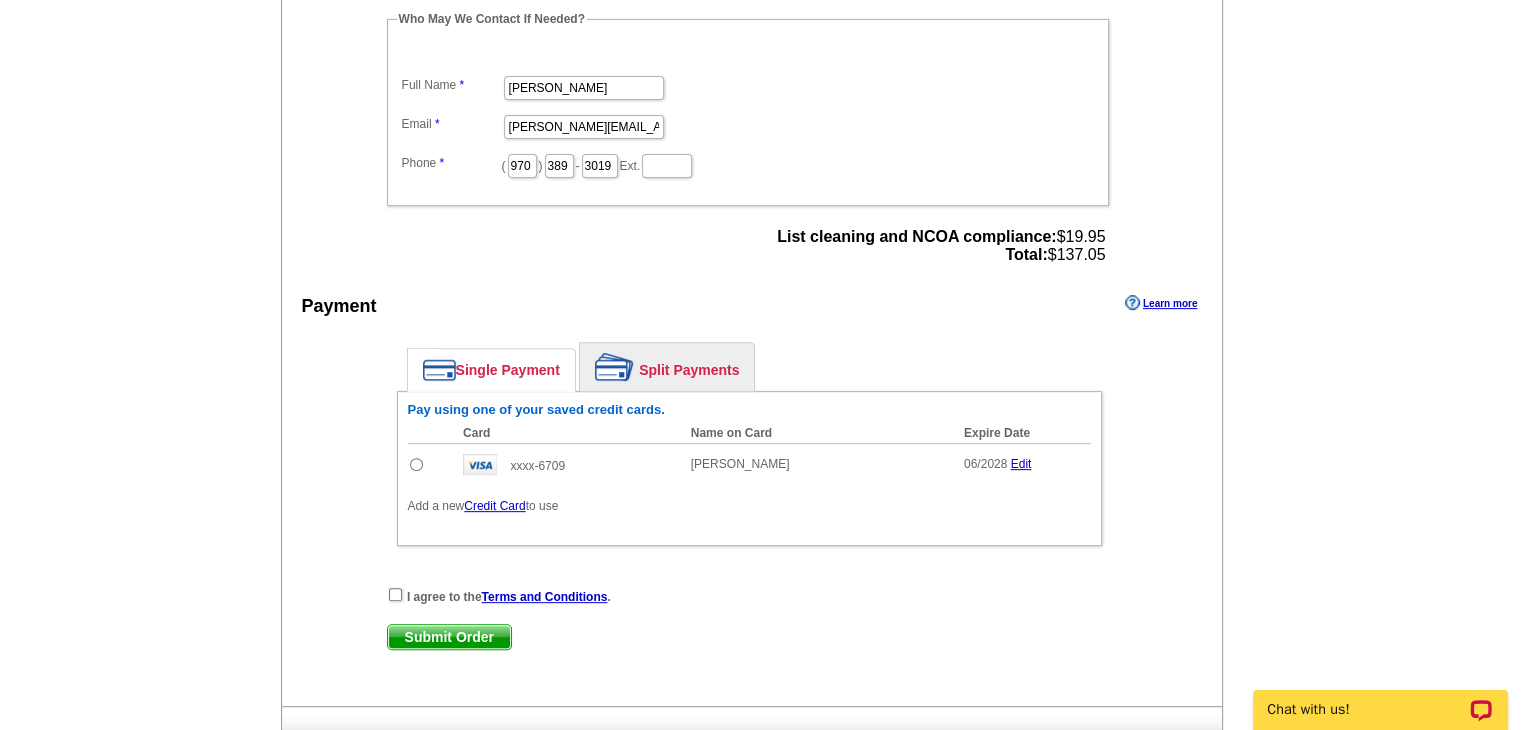 click at bounding box center (416, 464) 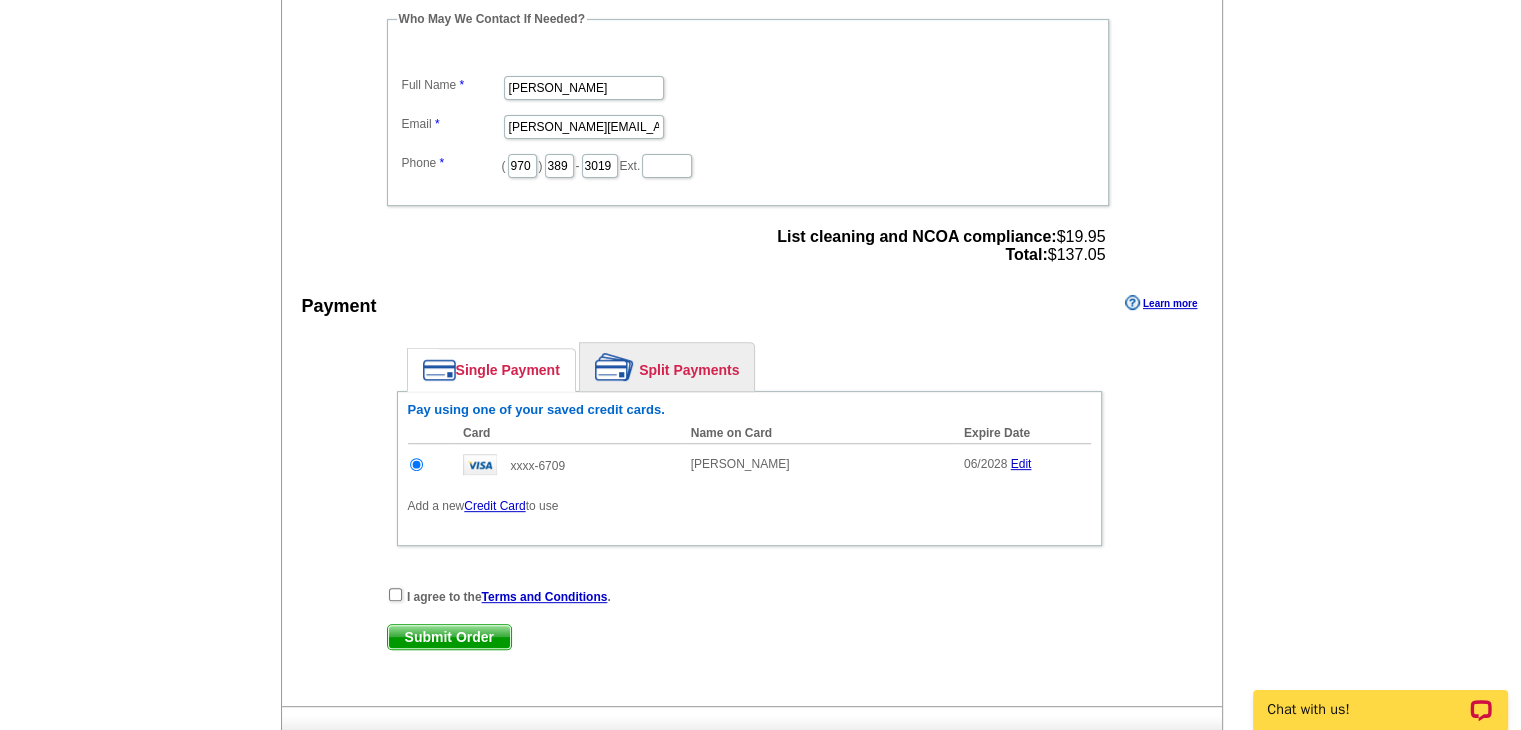 scroll, scrollTop: 0, scrollLeft: 0, axis: both 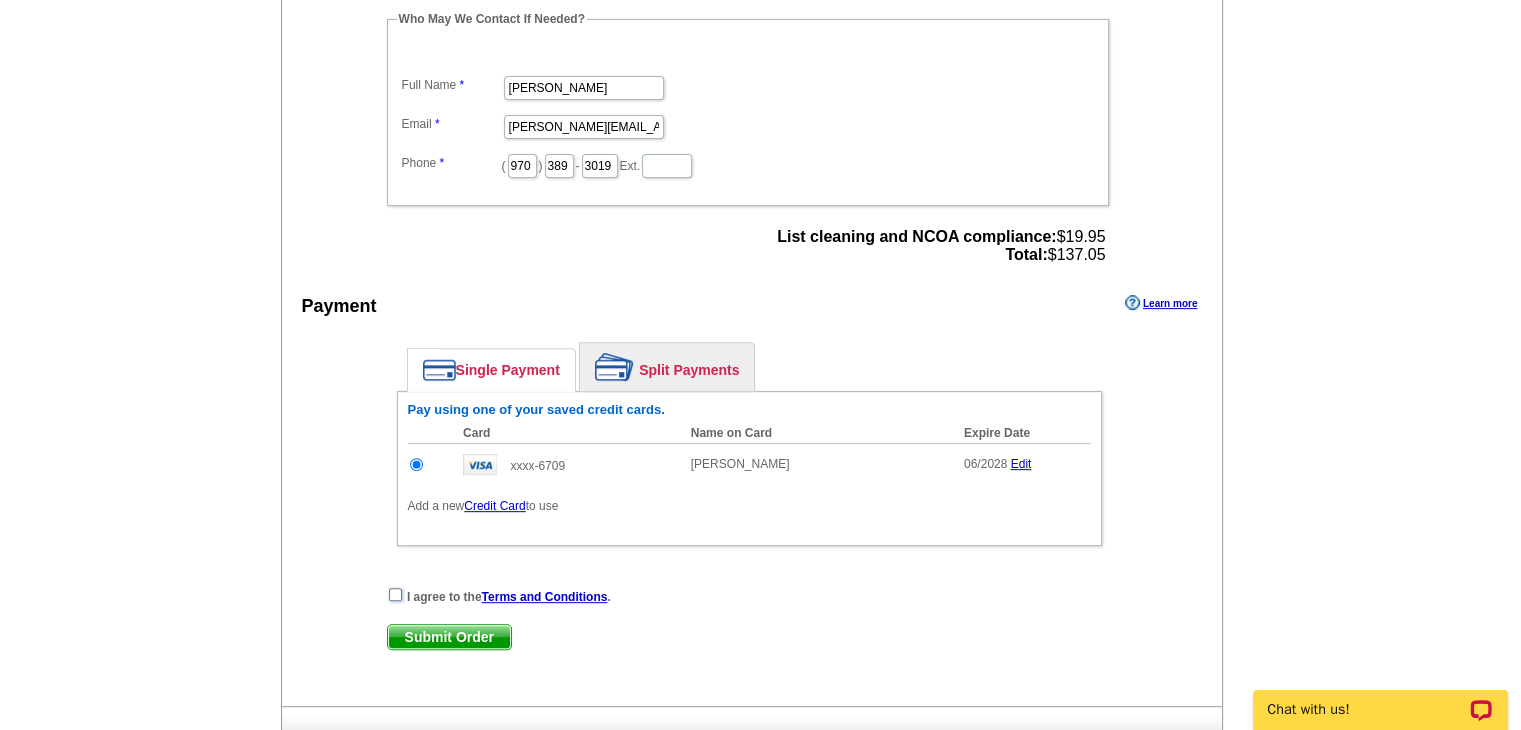 click at bounding box center [395, 594] 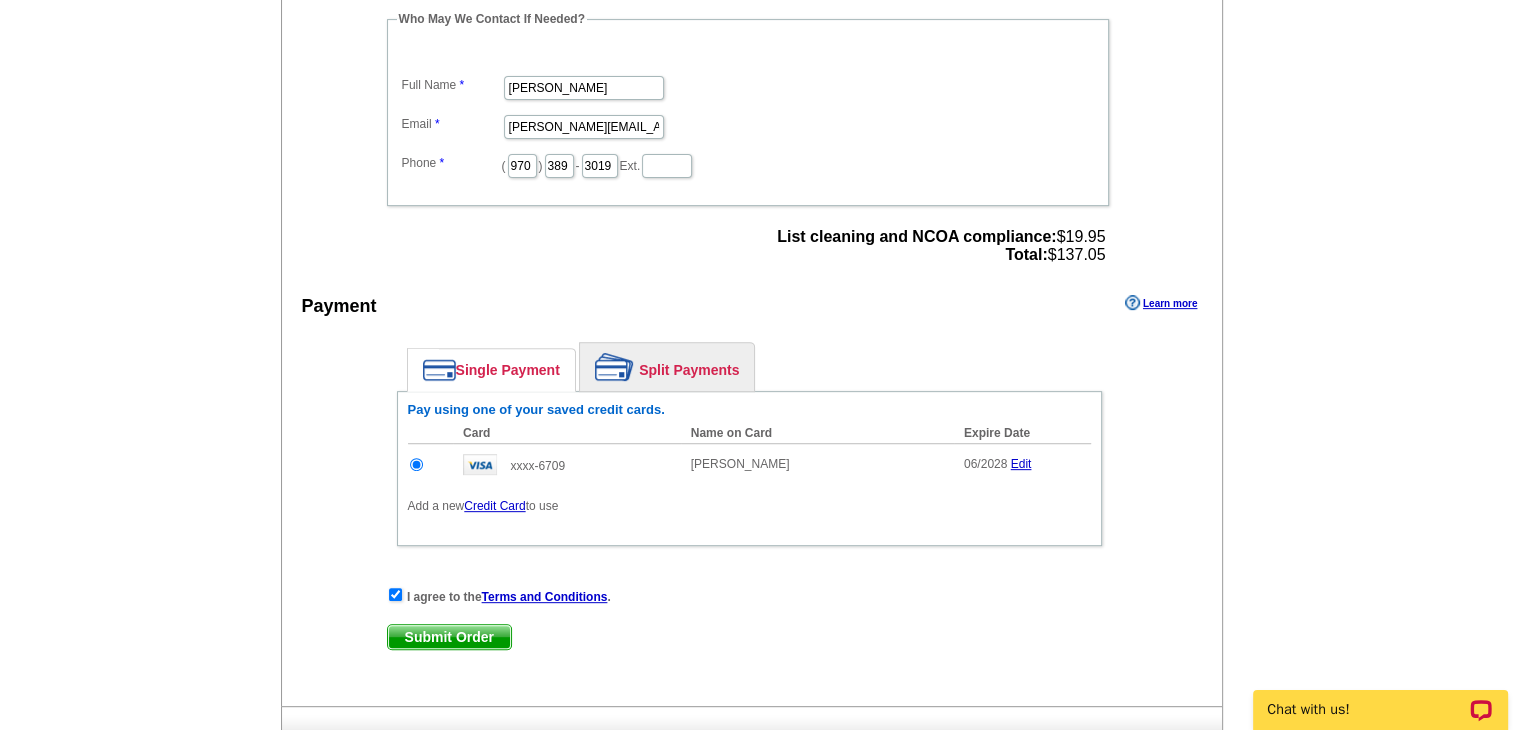 click on "Submit Order" at bounding box center [449, 637] 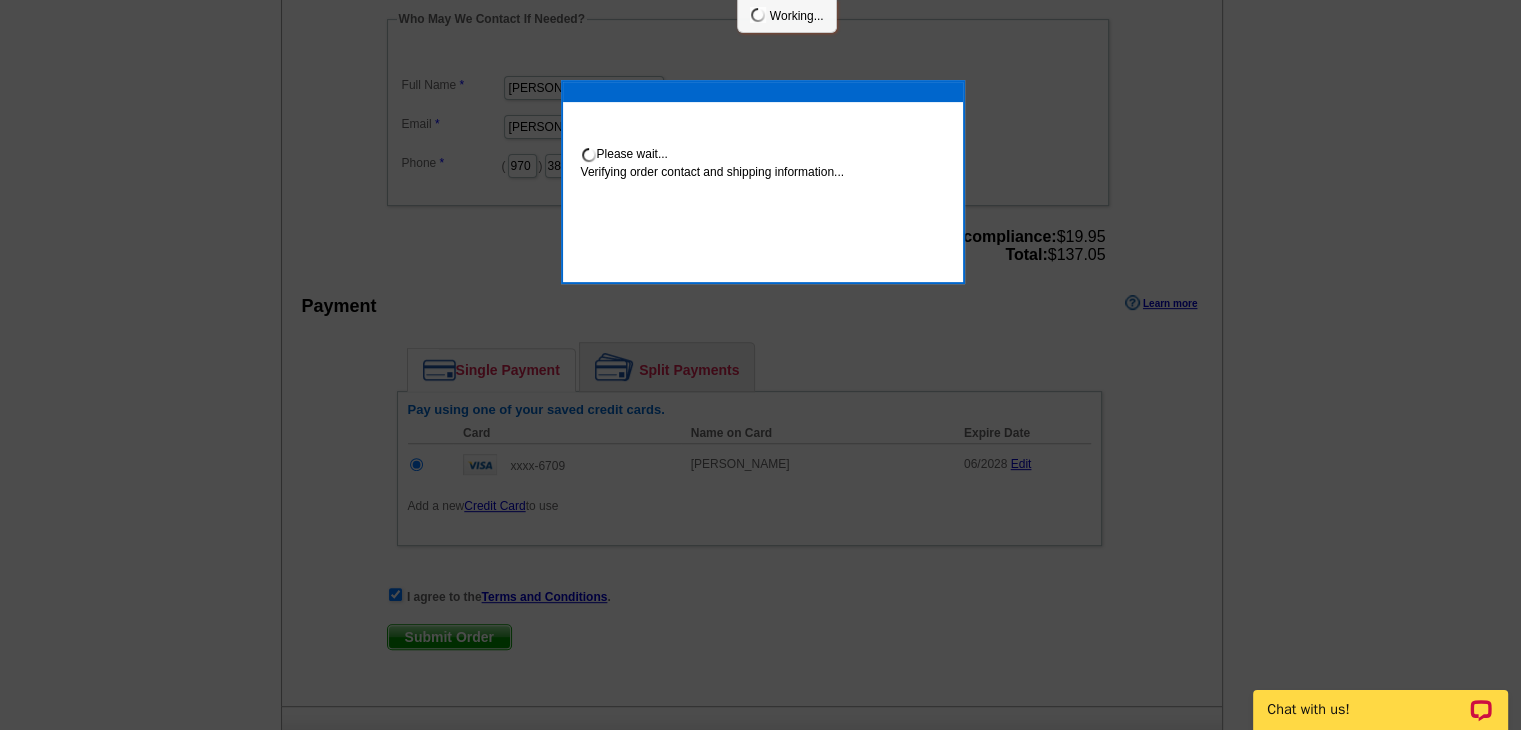 scroll, scrollTop: 692, scrollLeft: 0, axis: vertical 